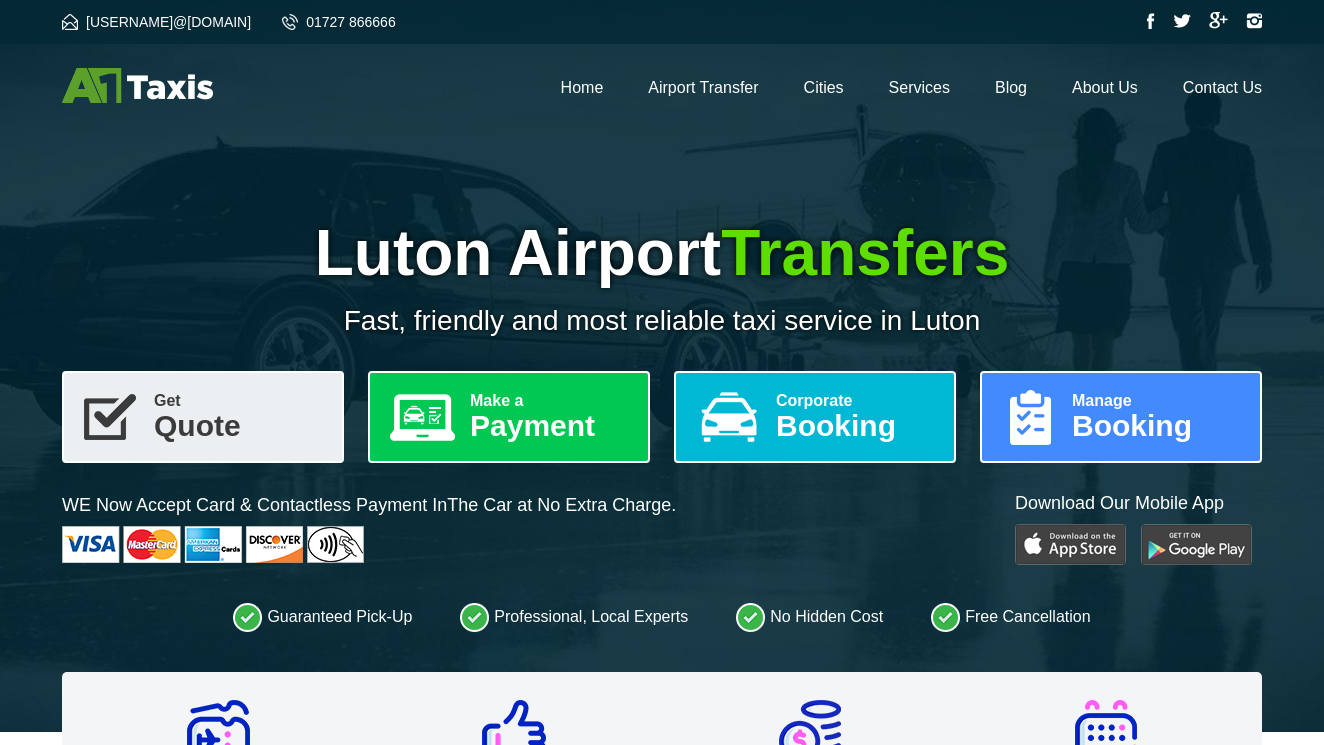 scroll, scrollTop: 0, scrollLeft: 0, axis: both 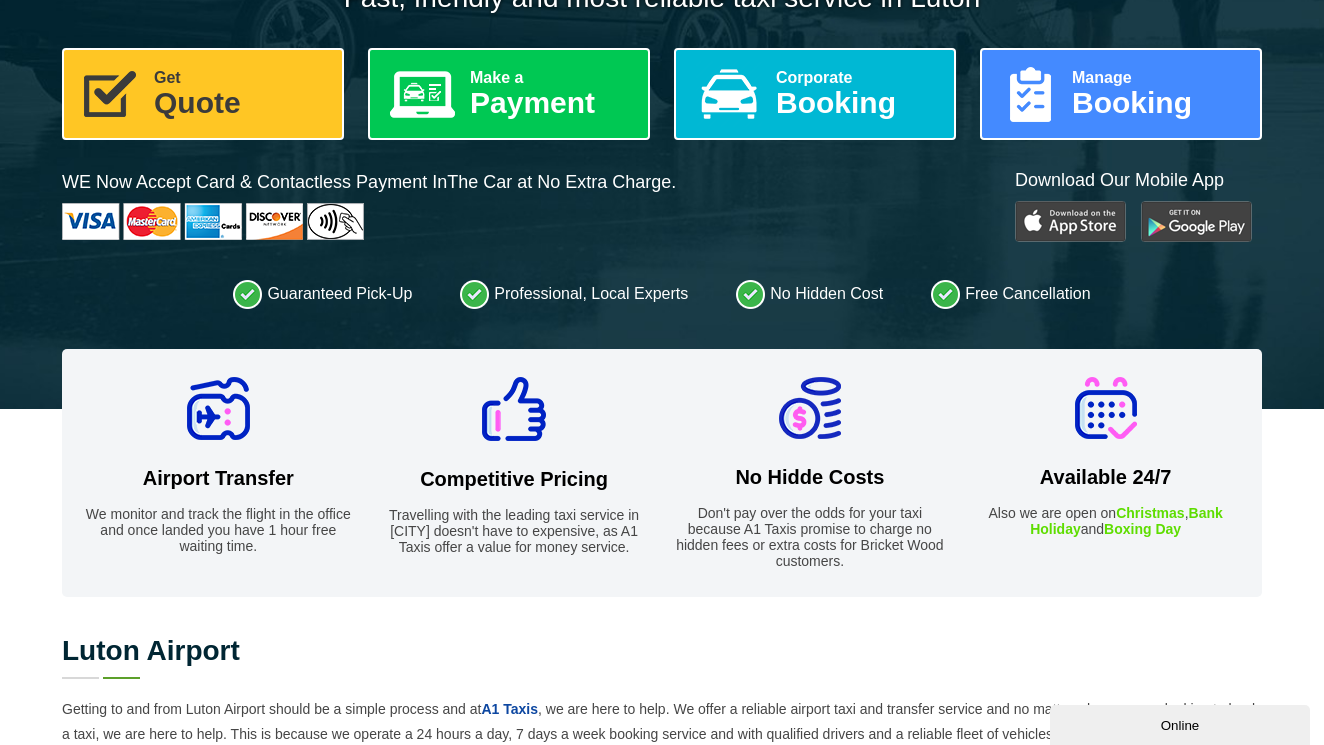 click on "Get  Quote" at bounding box center (203, 94) 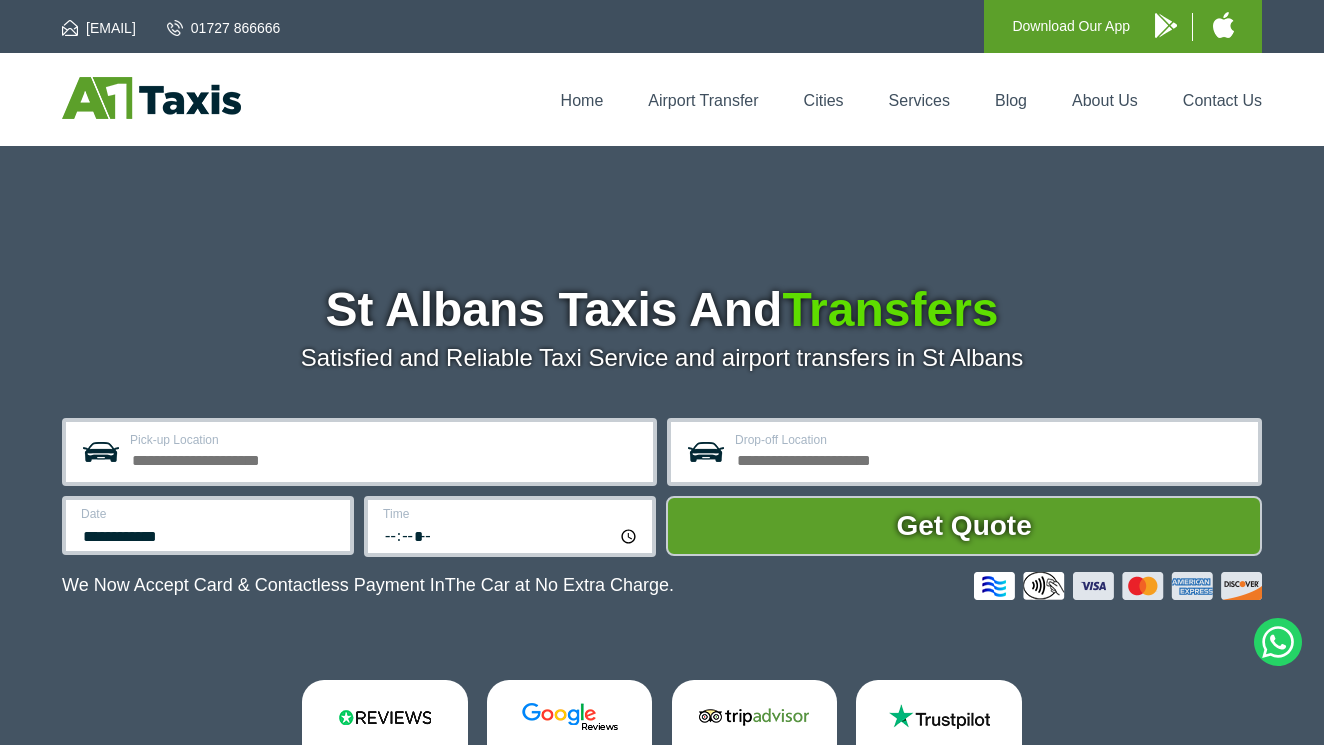 scroll, scrollTop: 0, scrollLeft: 0, axis: both 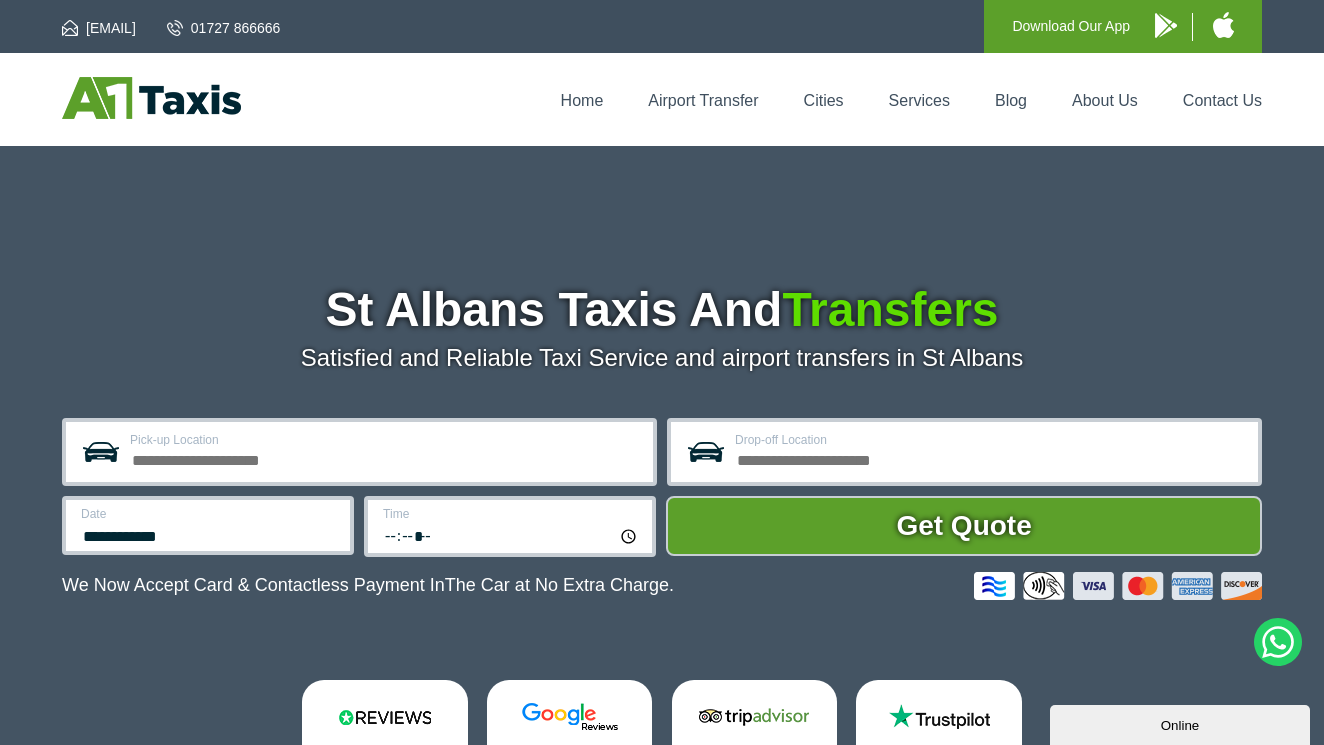 click on "Pick-up Location" at bounding box center (385, 440) 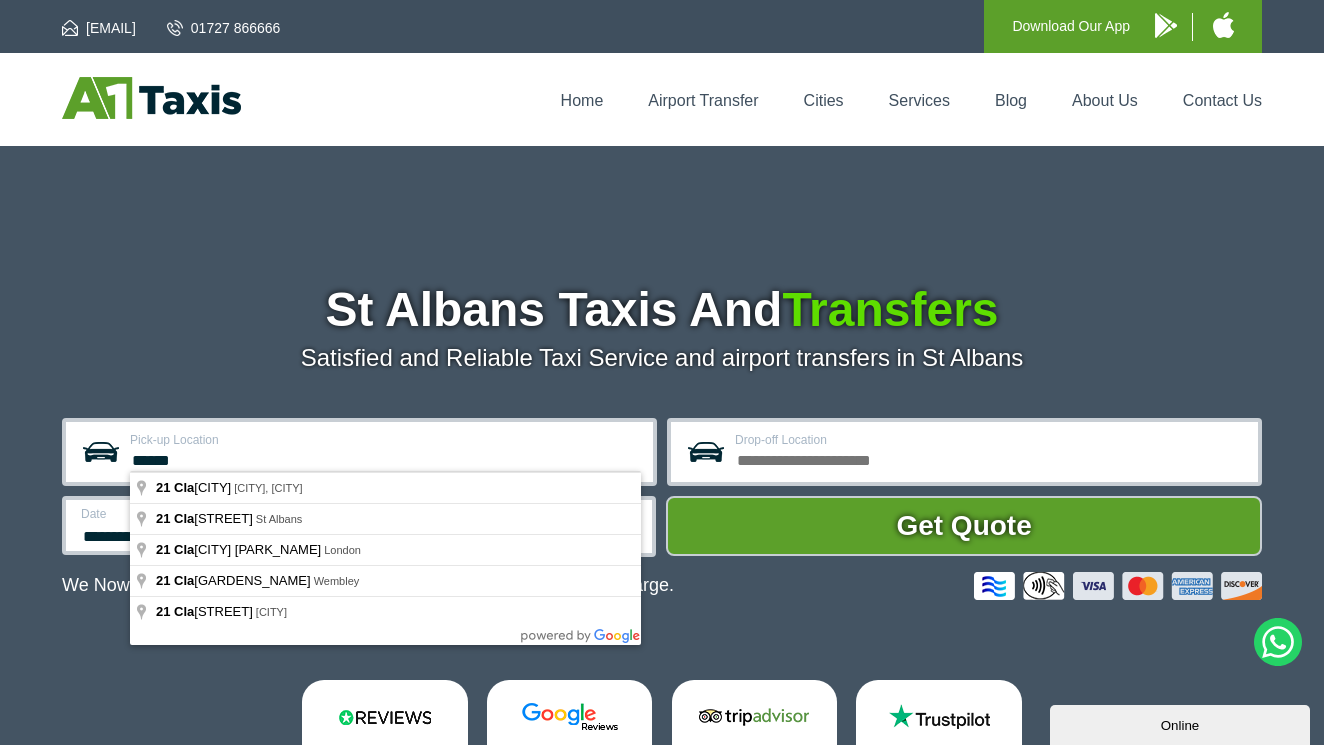 type on "**********" 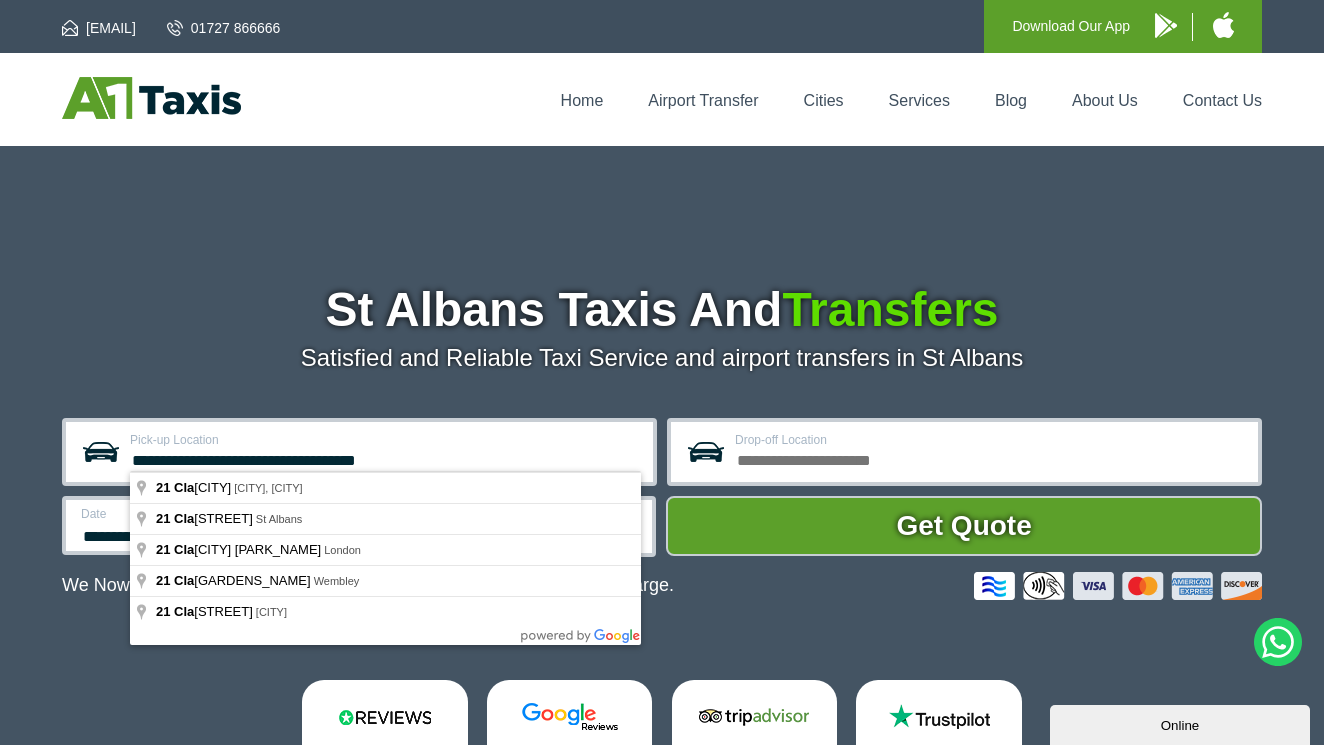 drag, startPoint x: 284, startPoint y: 436, endPoint x: 284, endPoint y: 484, distance: 48 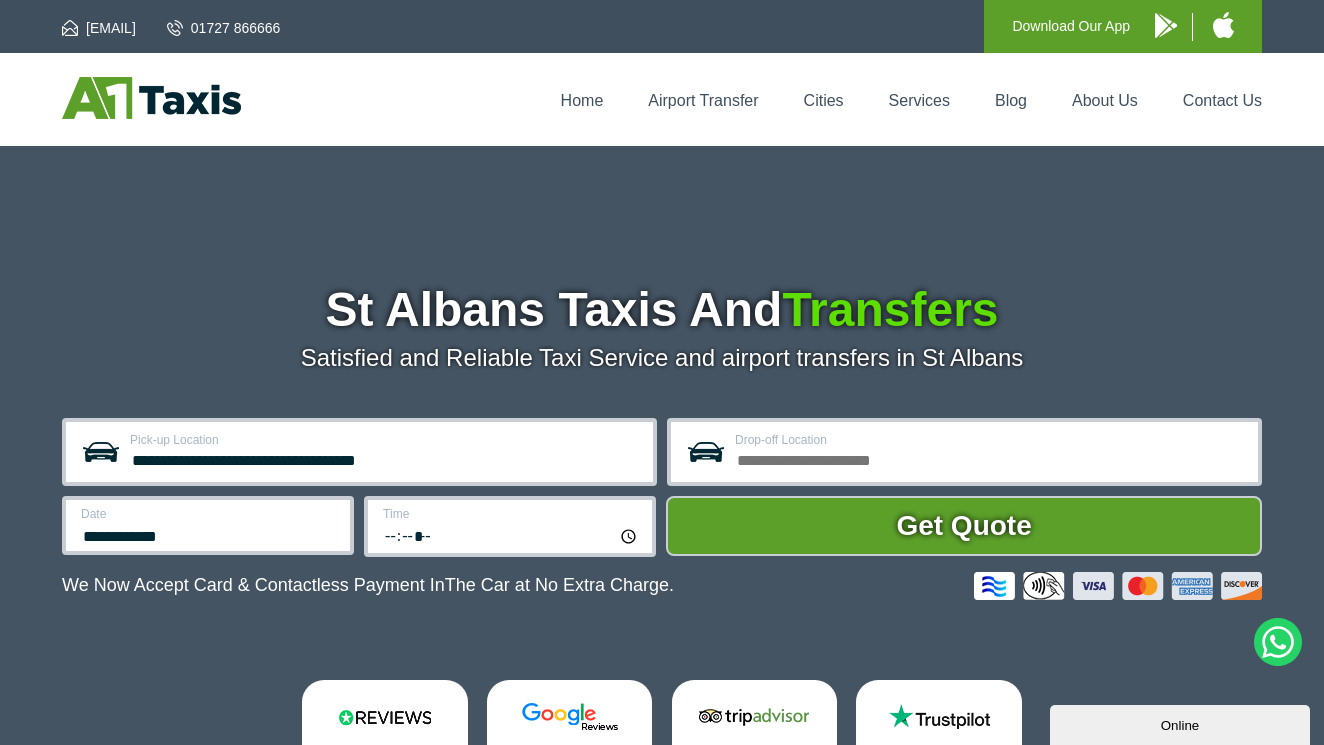 scroll, scrollTop: 88, scrollLeft: 0, axis: vertical 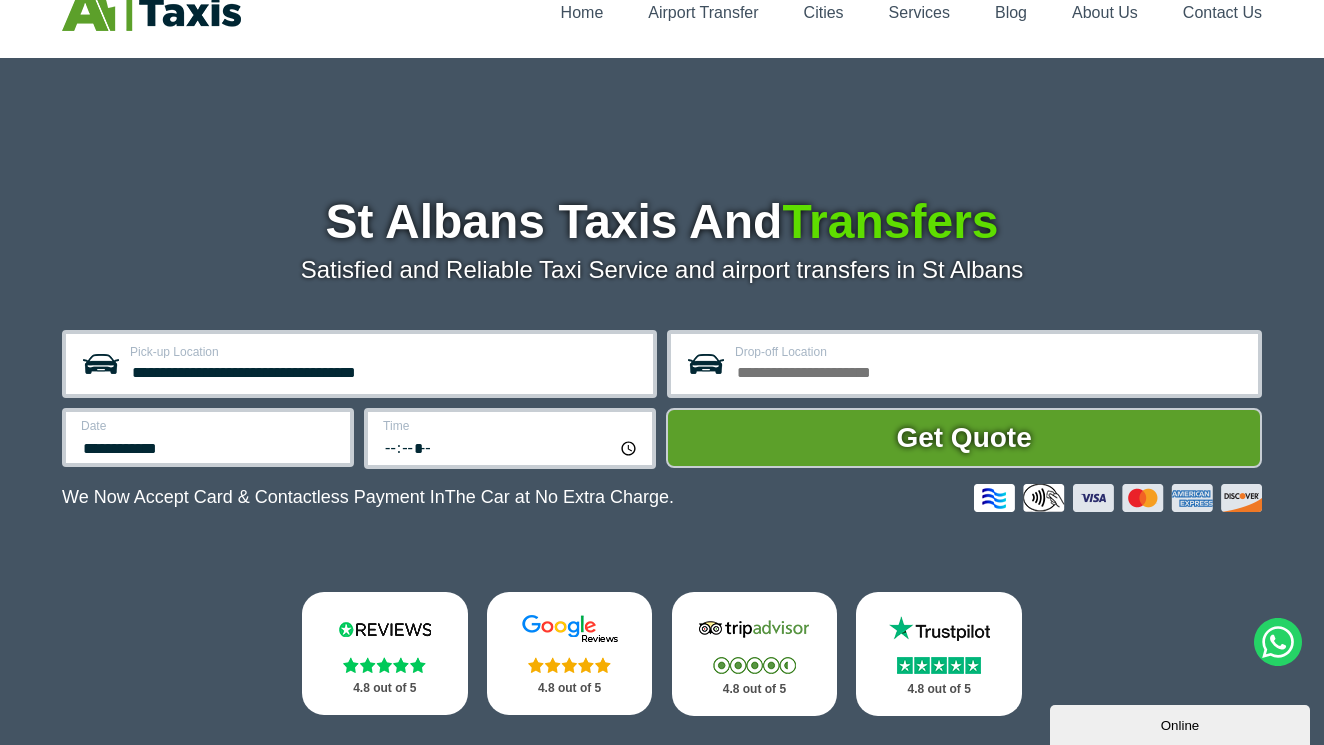 click on "**********" at bounding box center [208, 437] 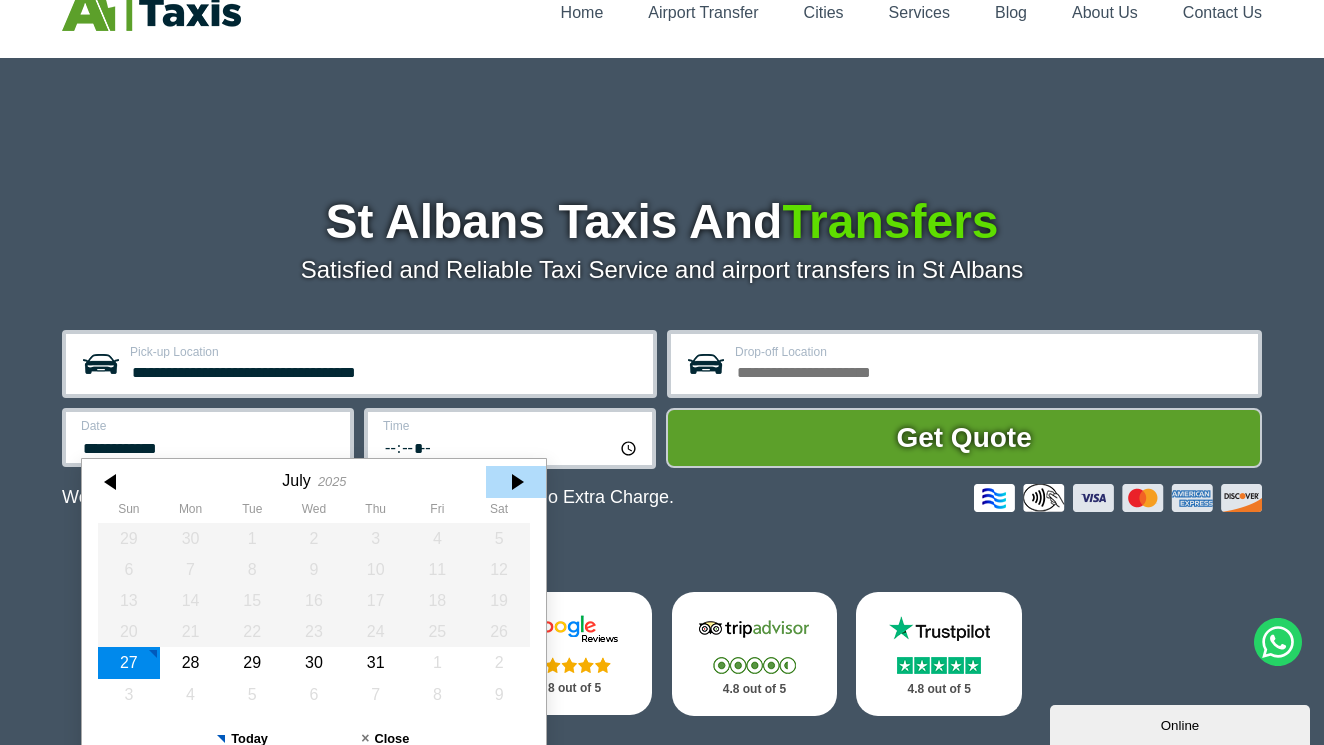 click at bounding box center [516, 482] 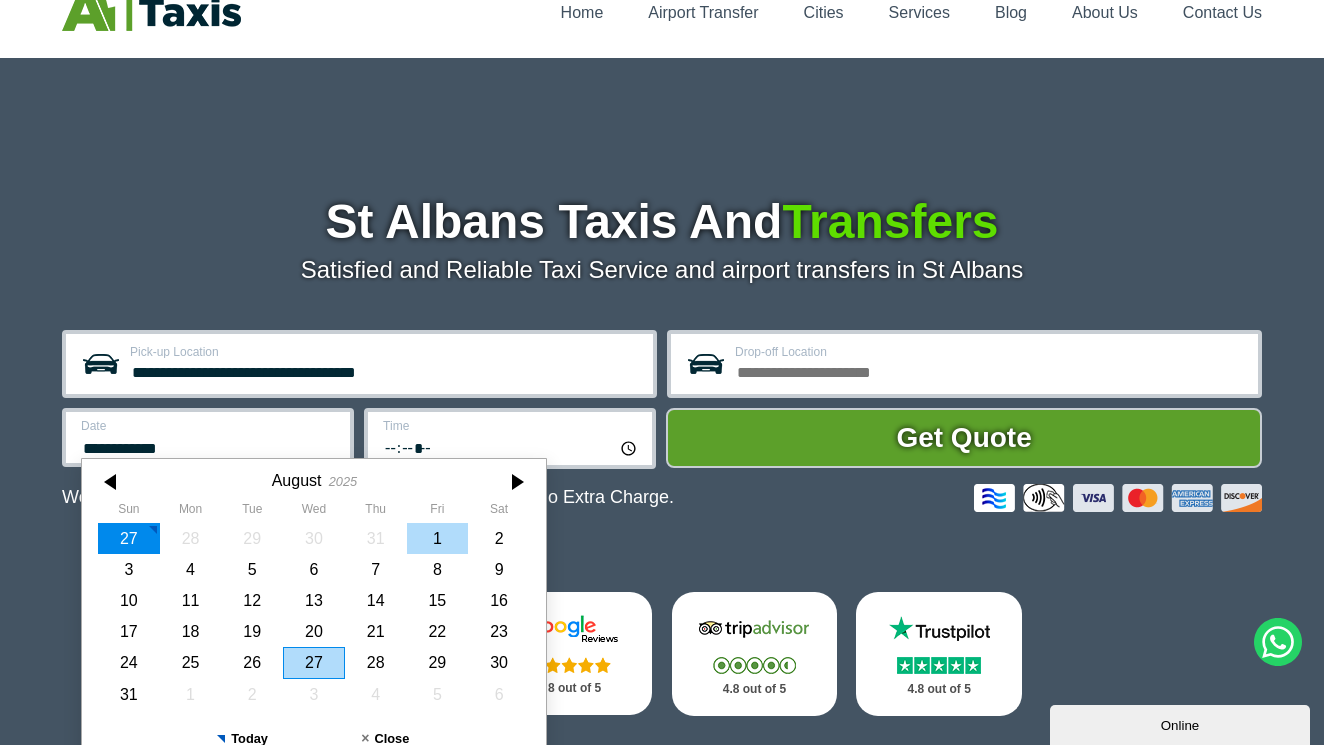 click on "1" at bounding box center (438, 538) 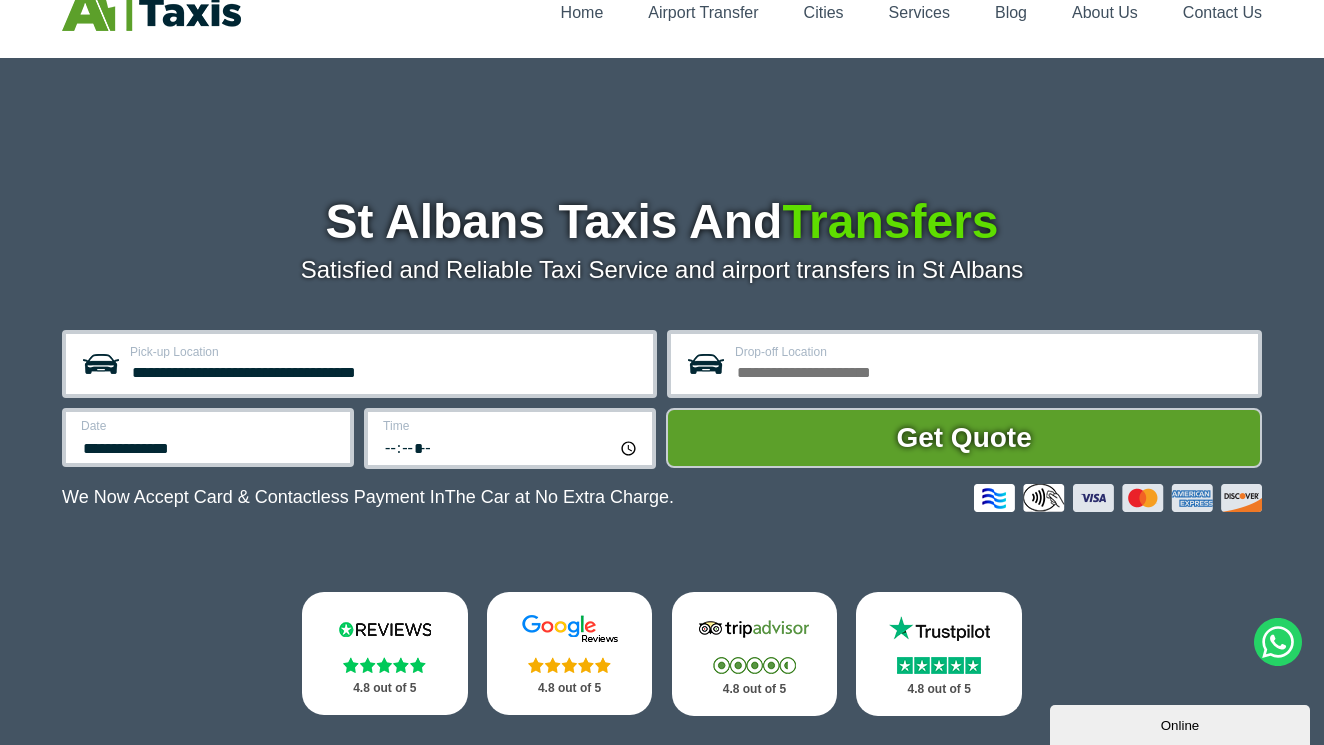 click on "*****" at bounding box center [511, 447] 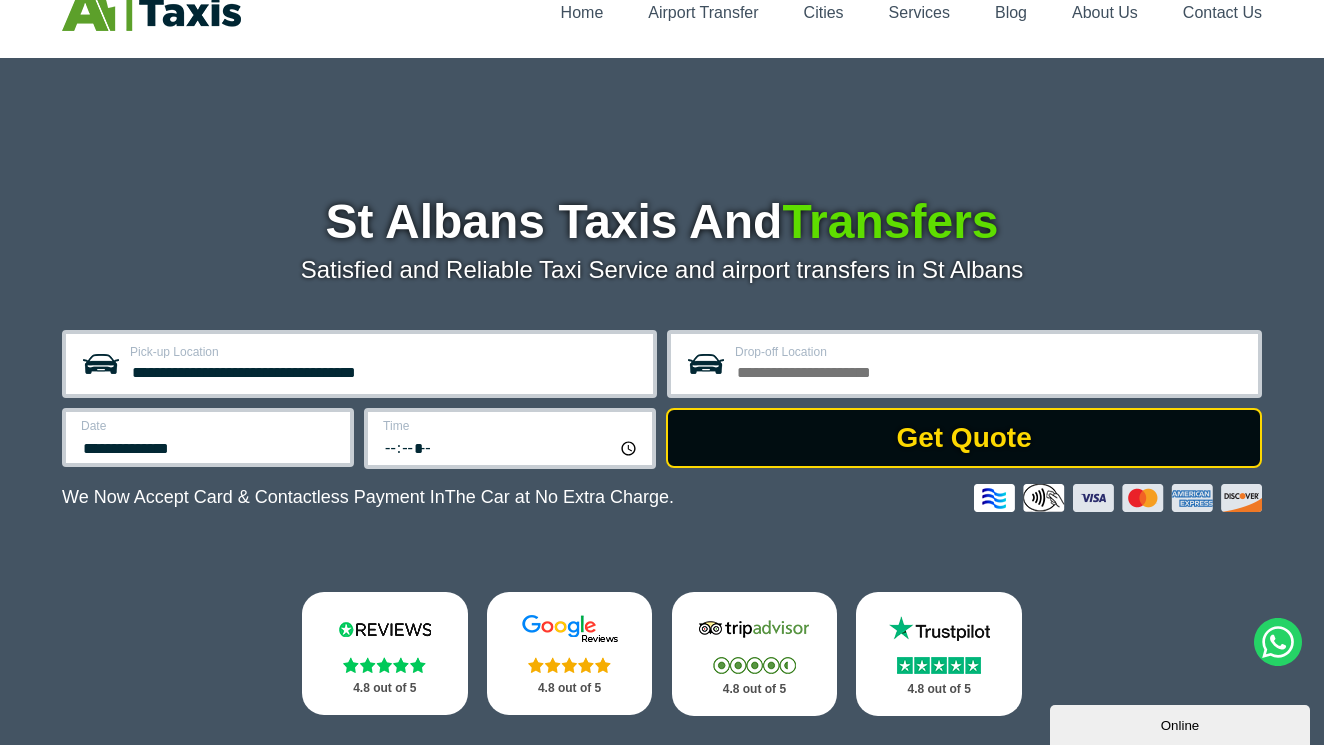 type on "*****" 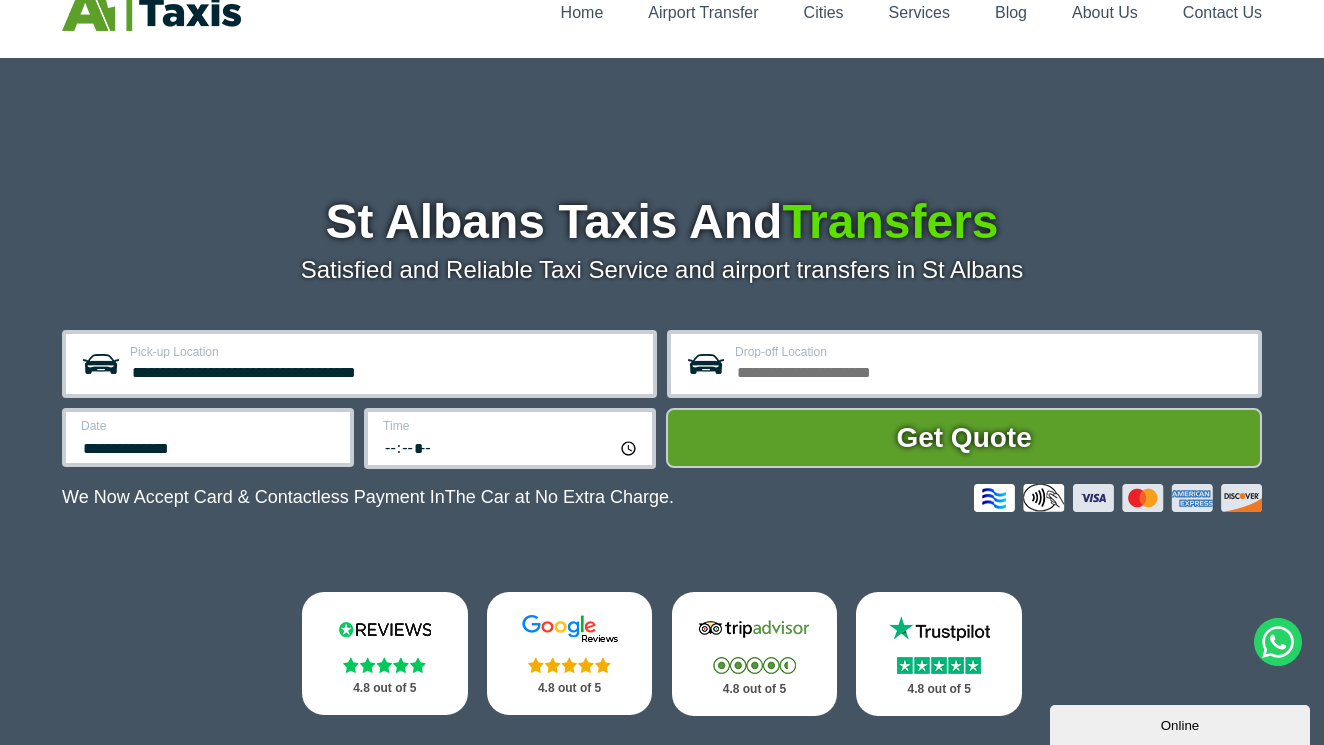 click on "Drop-off Location" at bounding box center [990, 370] 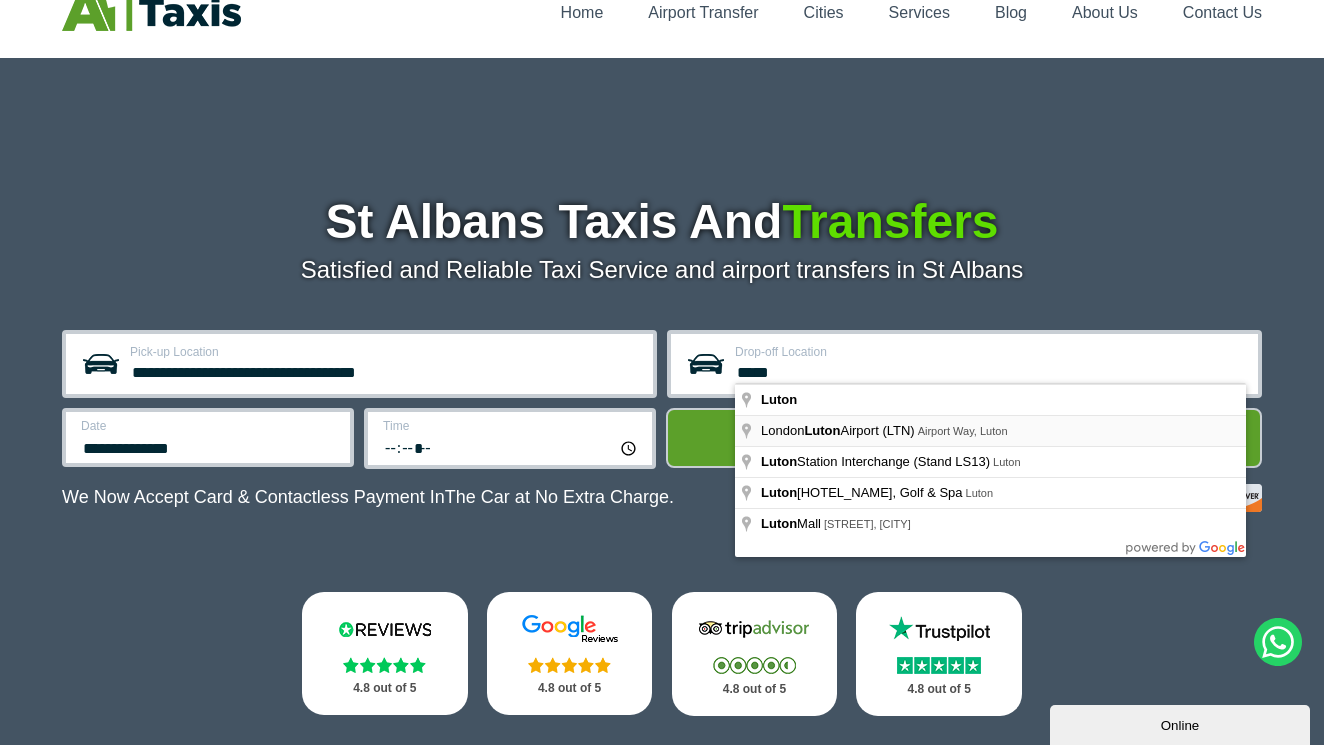 type on "**********" 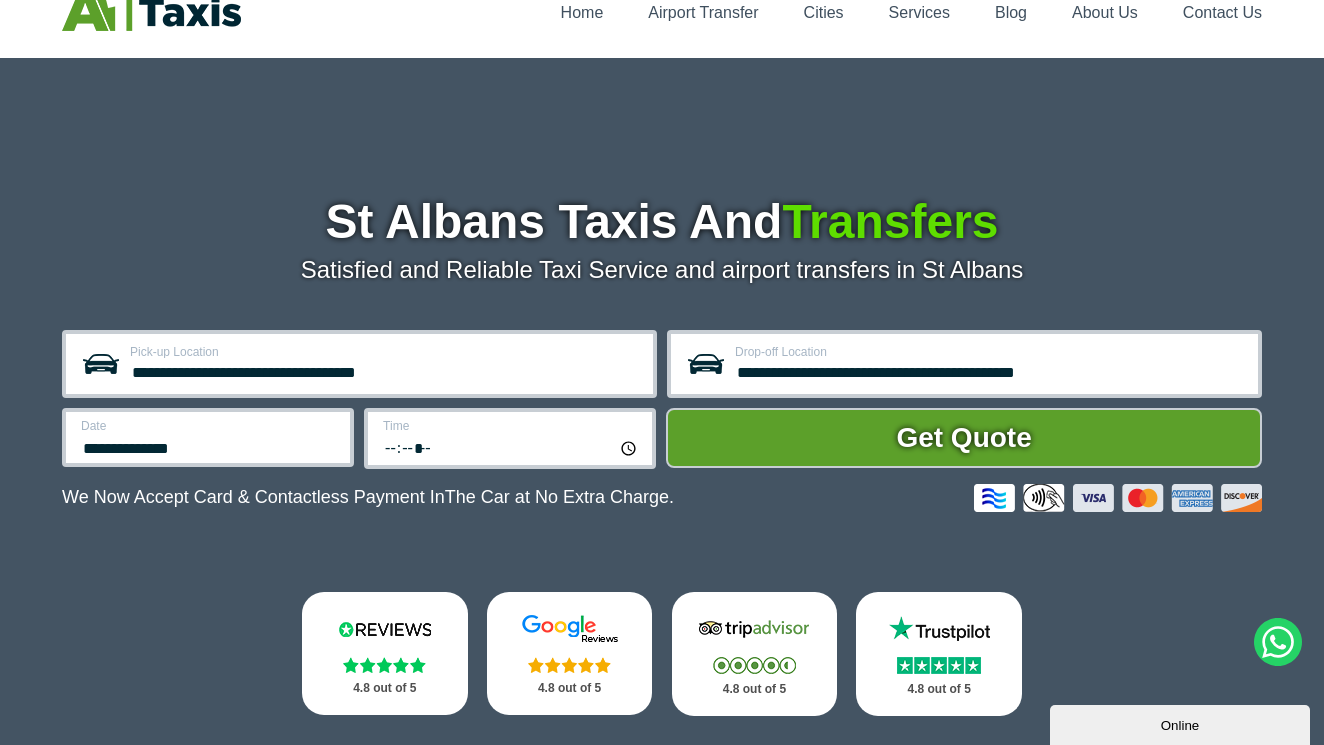 click on "Get Quote" at bounding box center (964, 438) 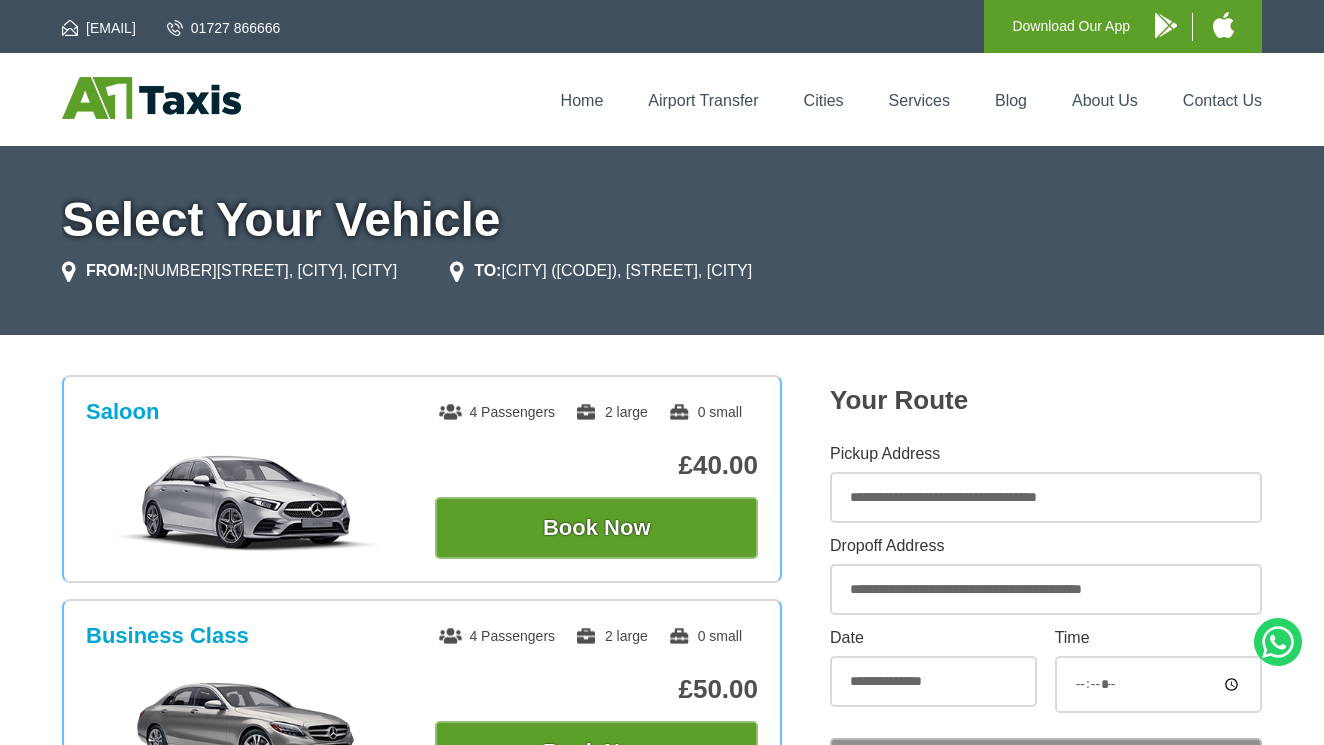 scroll, scrollTop: 0, scrollLeft: 0, axis: both 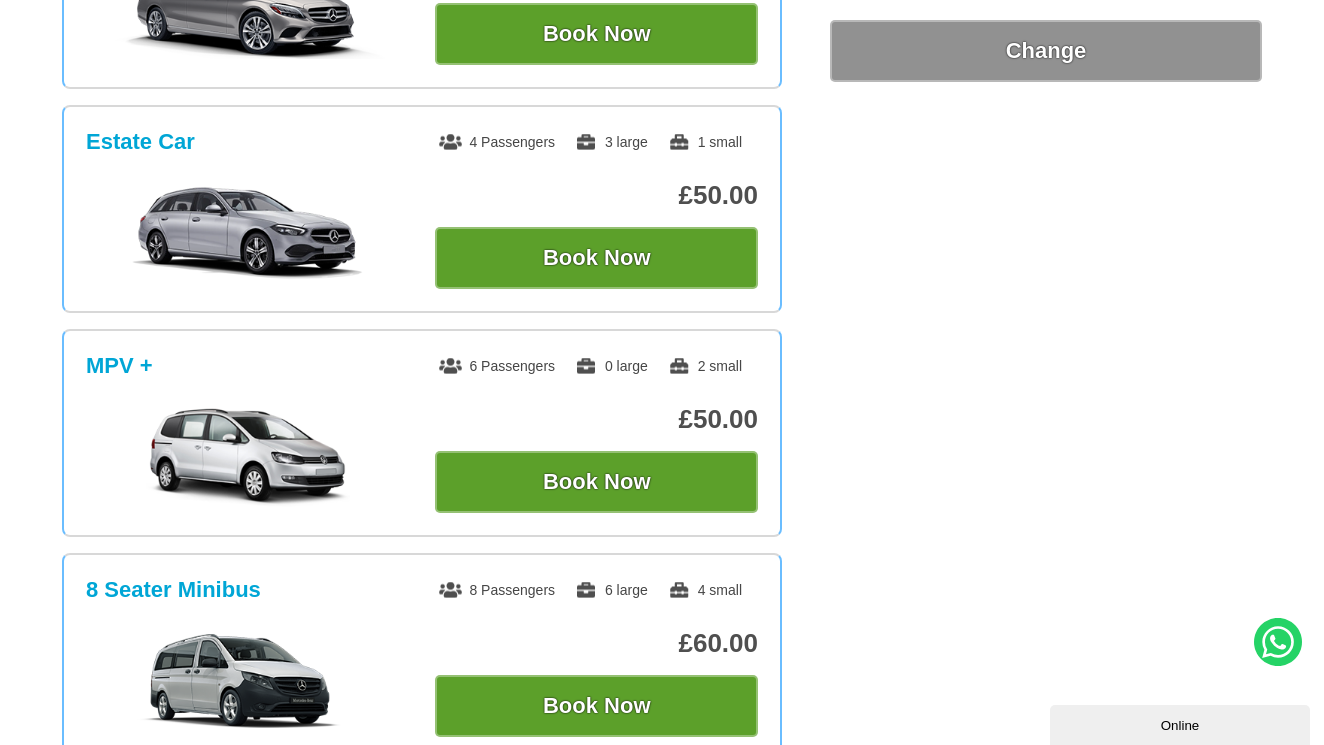 click on "MPV +
6 Passengers
0 large
2 small" at bounding box center [422, 366] 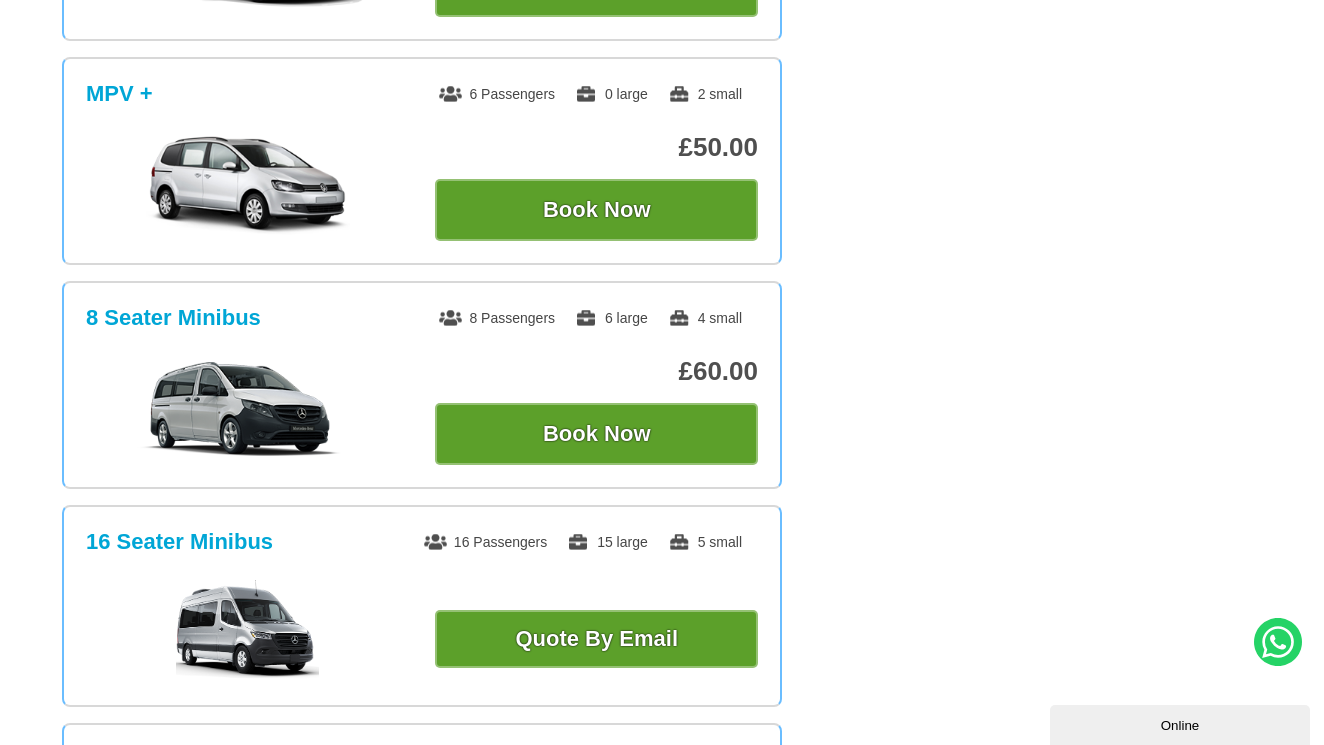 scroll, scrollTop: 1046, scrollLeft: 0, axis: vertical 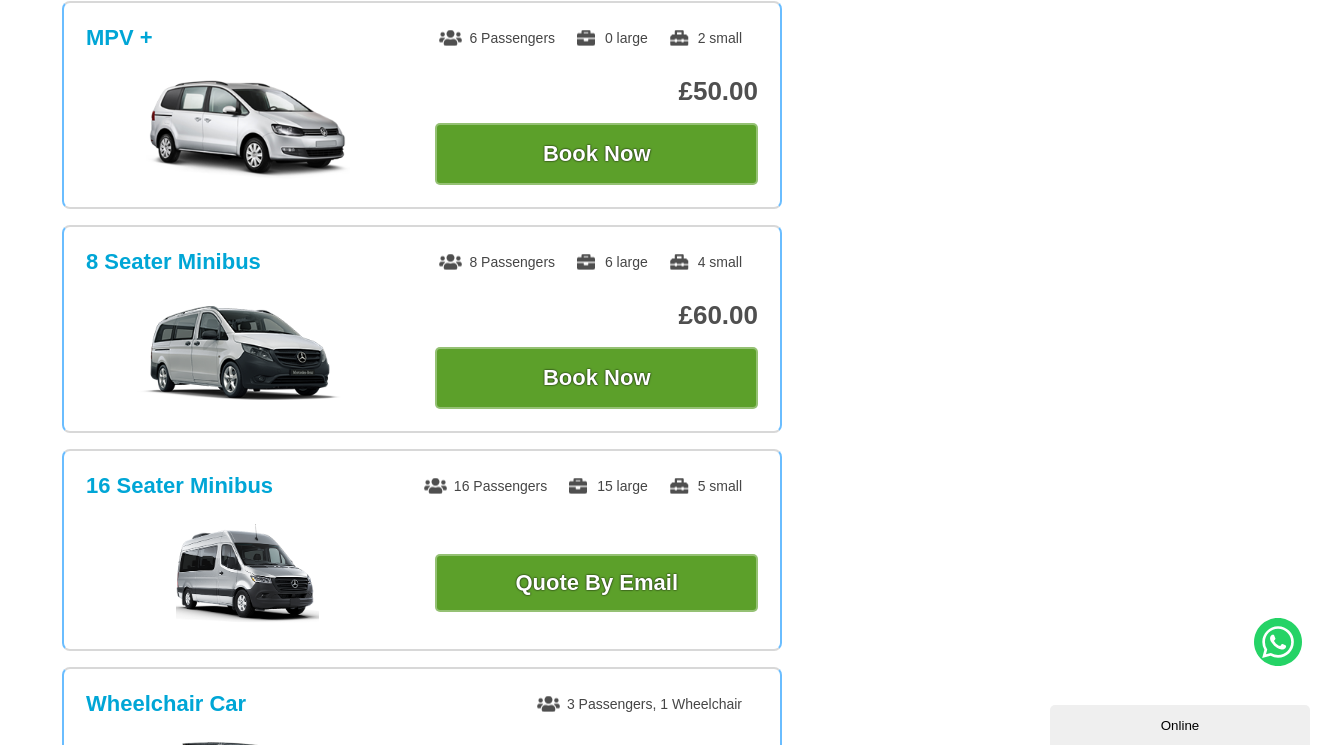 click on "Online" at bounding box center [1180, 725] 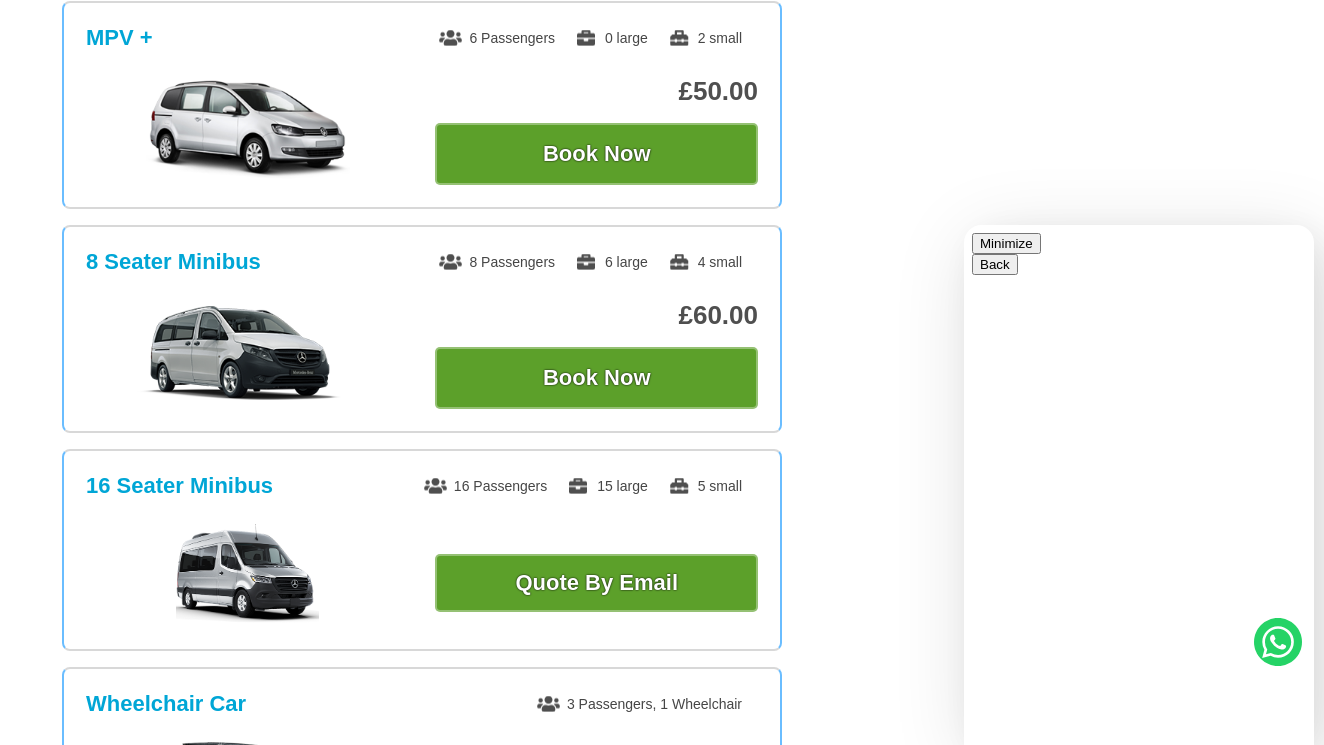 click at bounding box center (1139, 943) 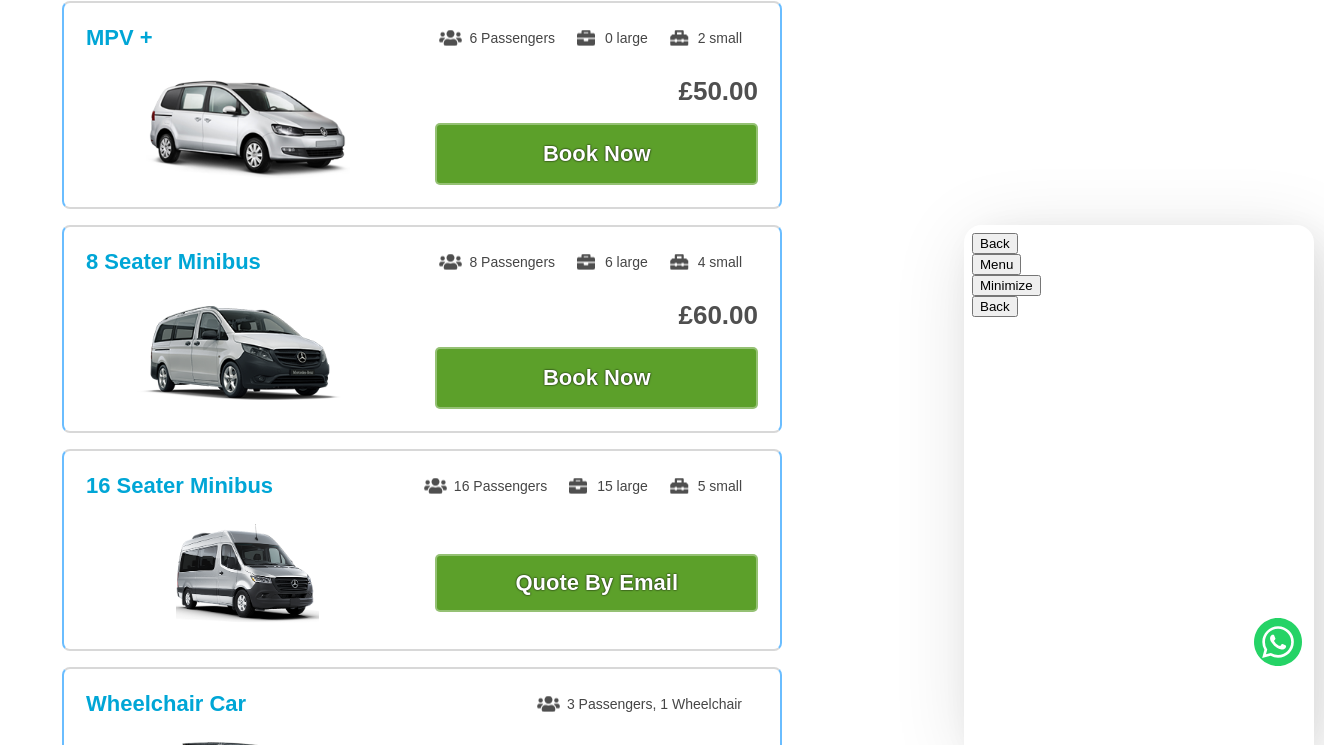 click at bounding box center (964, 225) 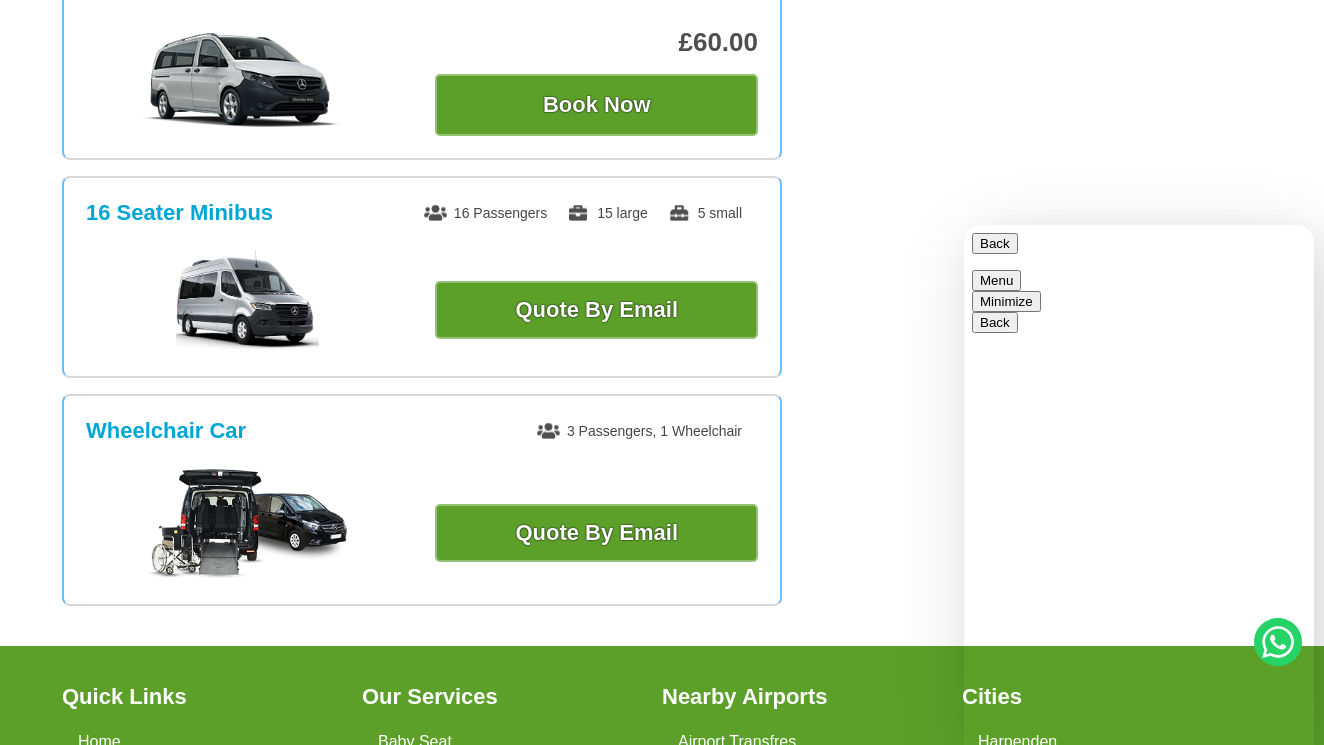 scroll, scrollTop: 1275, scrollLeft: 0, axis: vertical 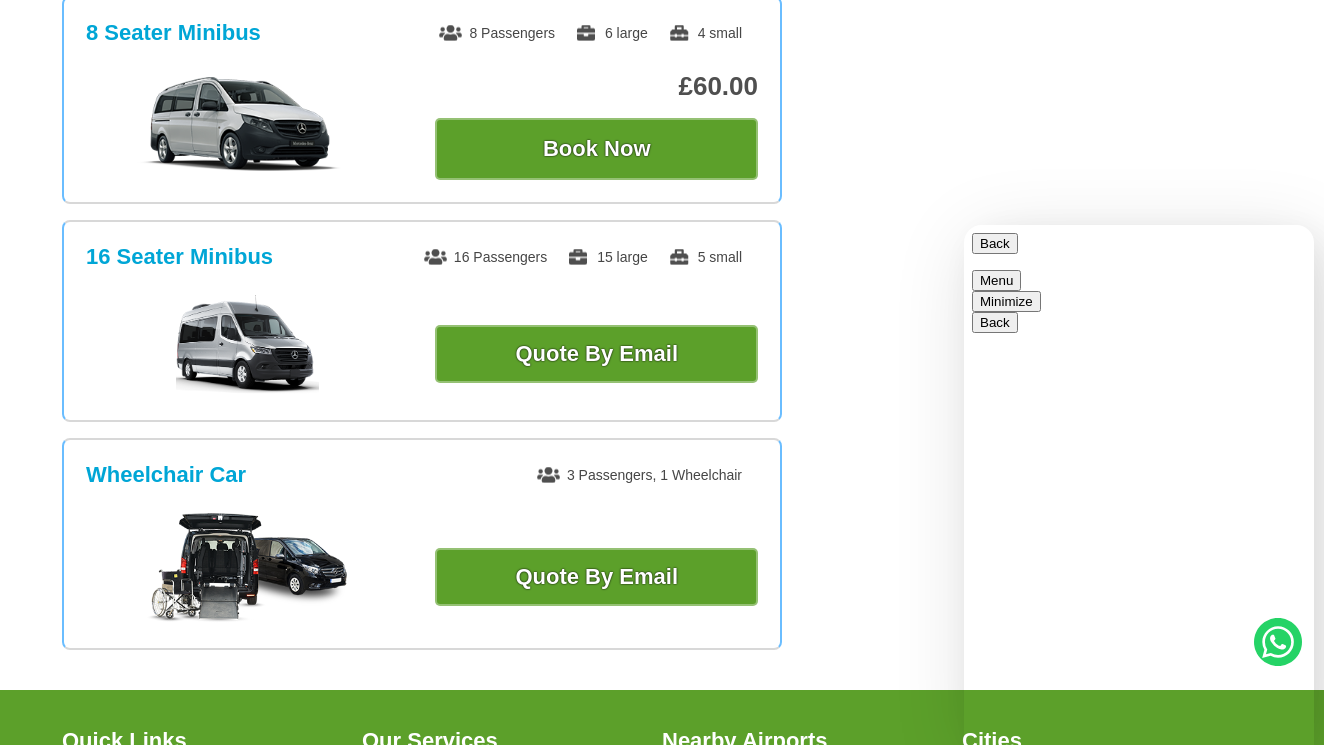 click on "Name" at bounding box center [1149, 1445] 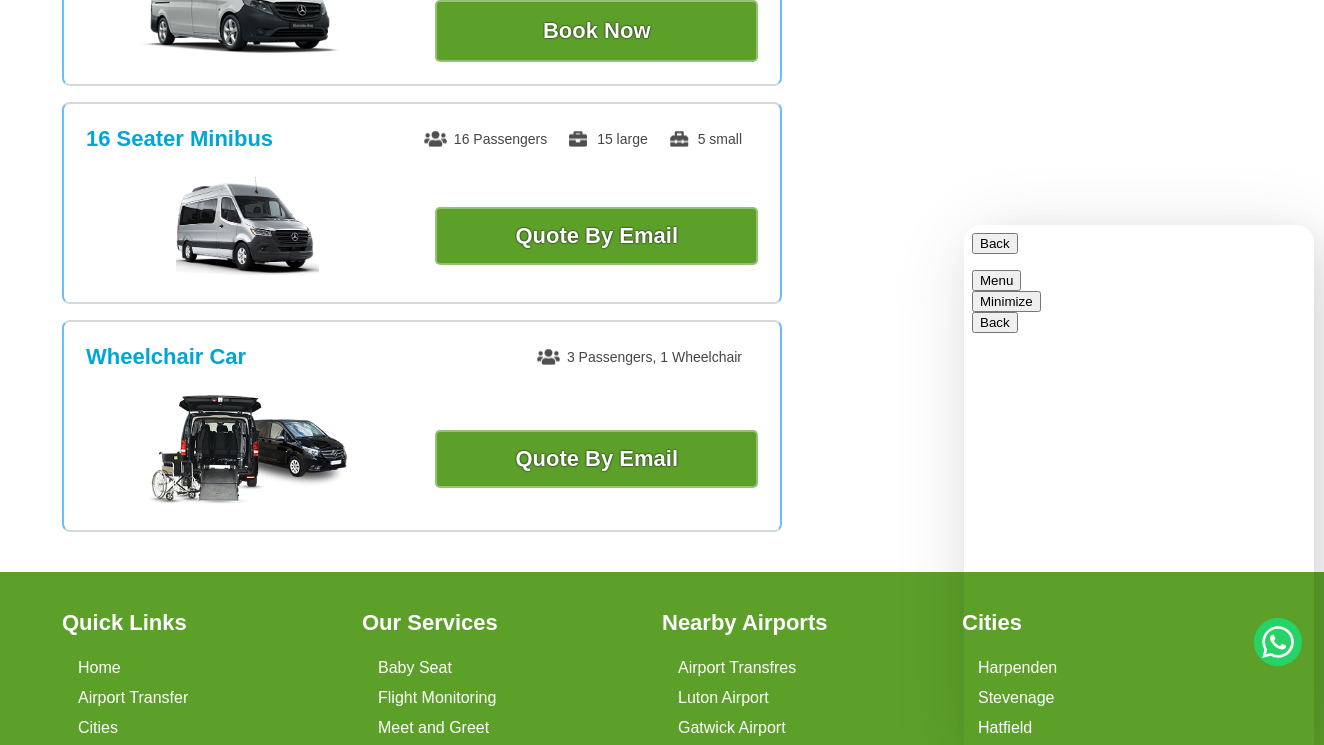 scroll, scrollTop: 346, scrollLeft: 0, axis: vertical 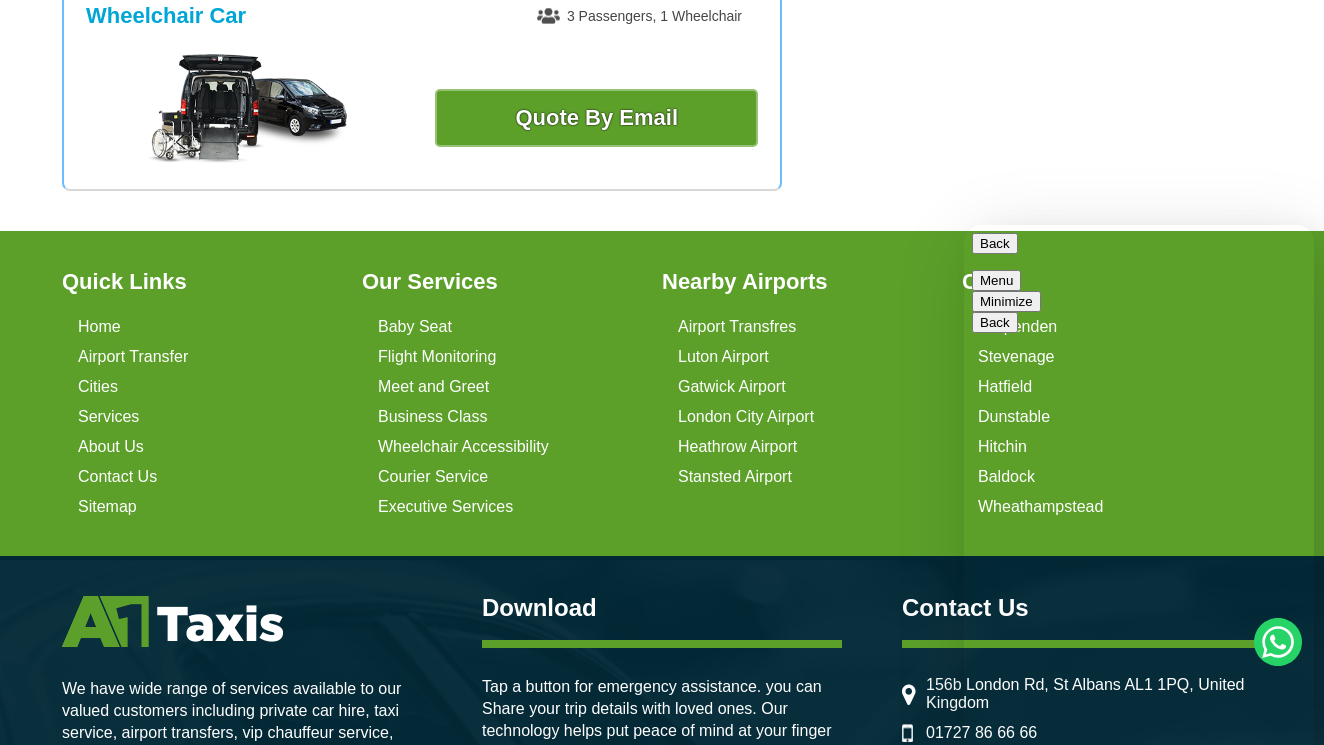 click on "Minimize" at bounding box center [1006, 301] 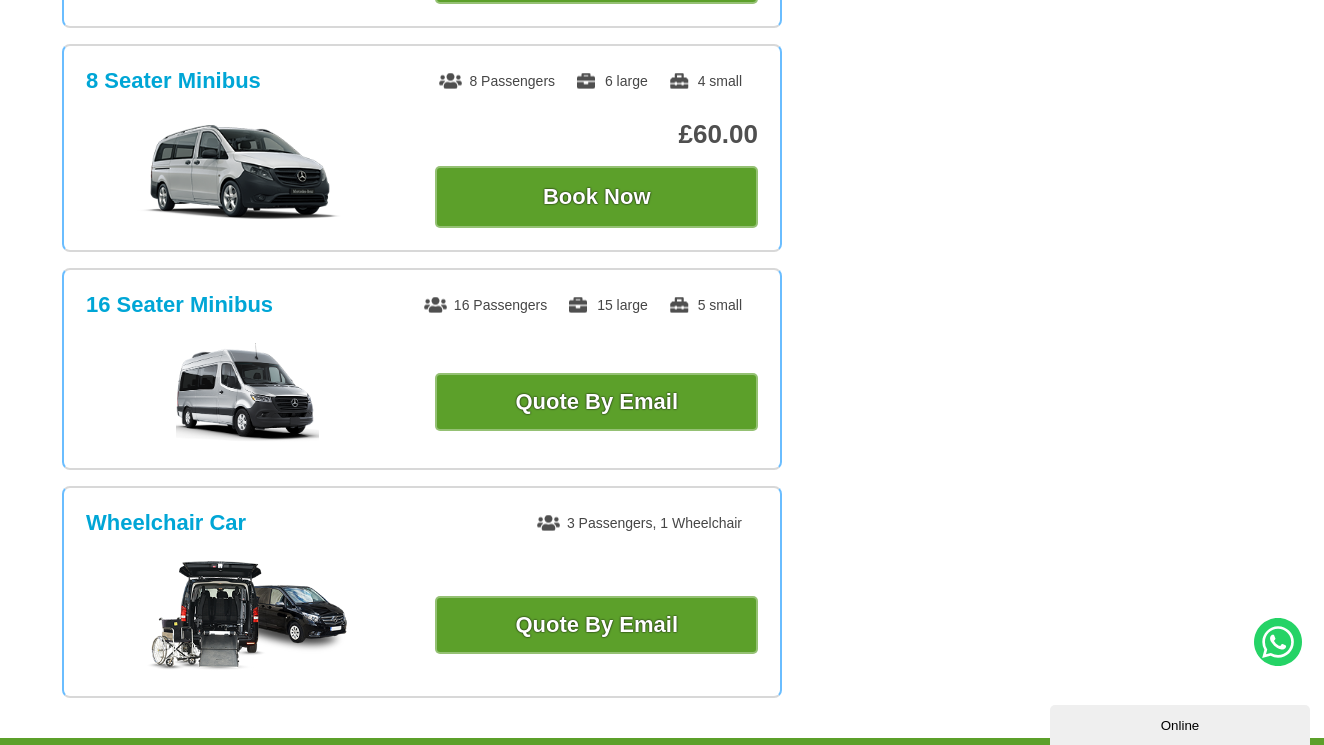 scroll, scrollTop: 1226, scrollLeft: 0, axis: vertical 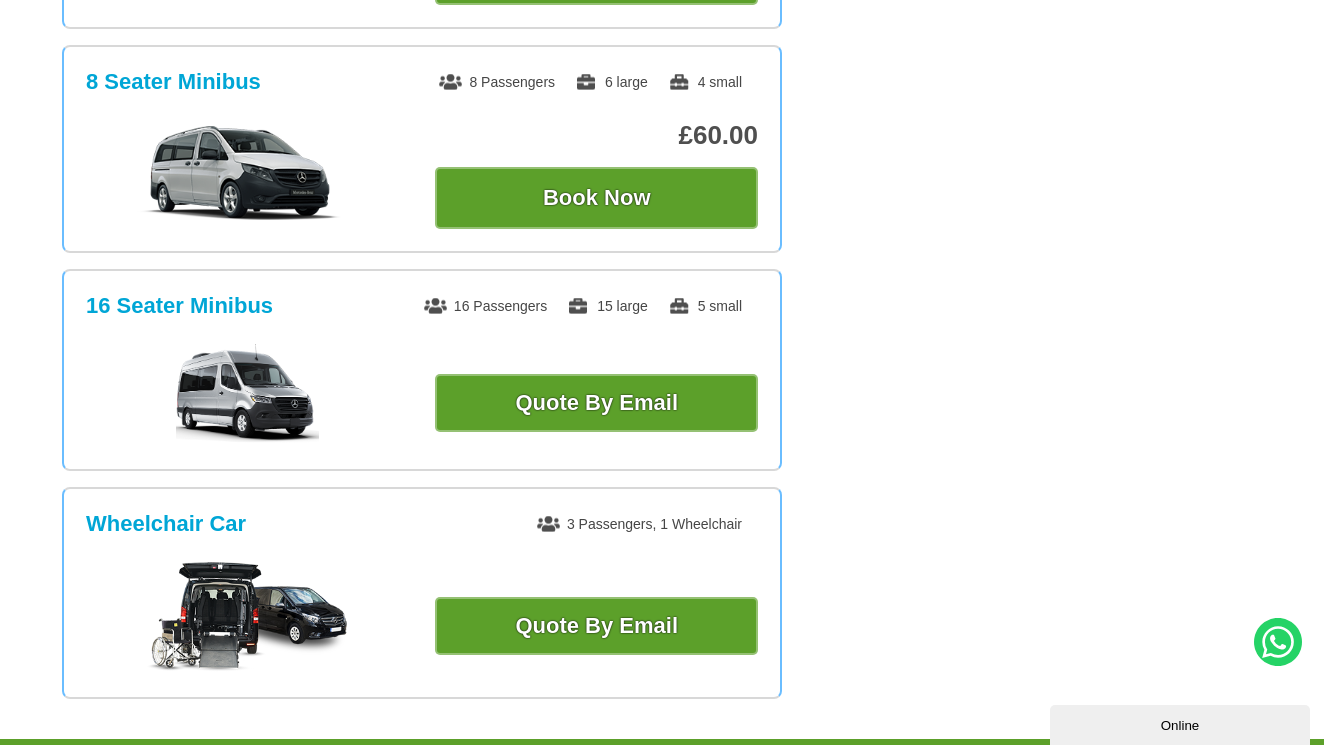 click on "Online" at bounding box center (1180, 725) 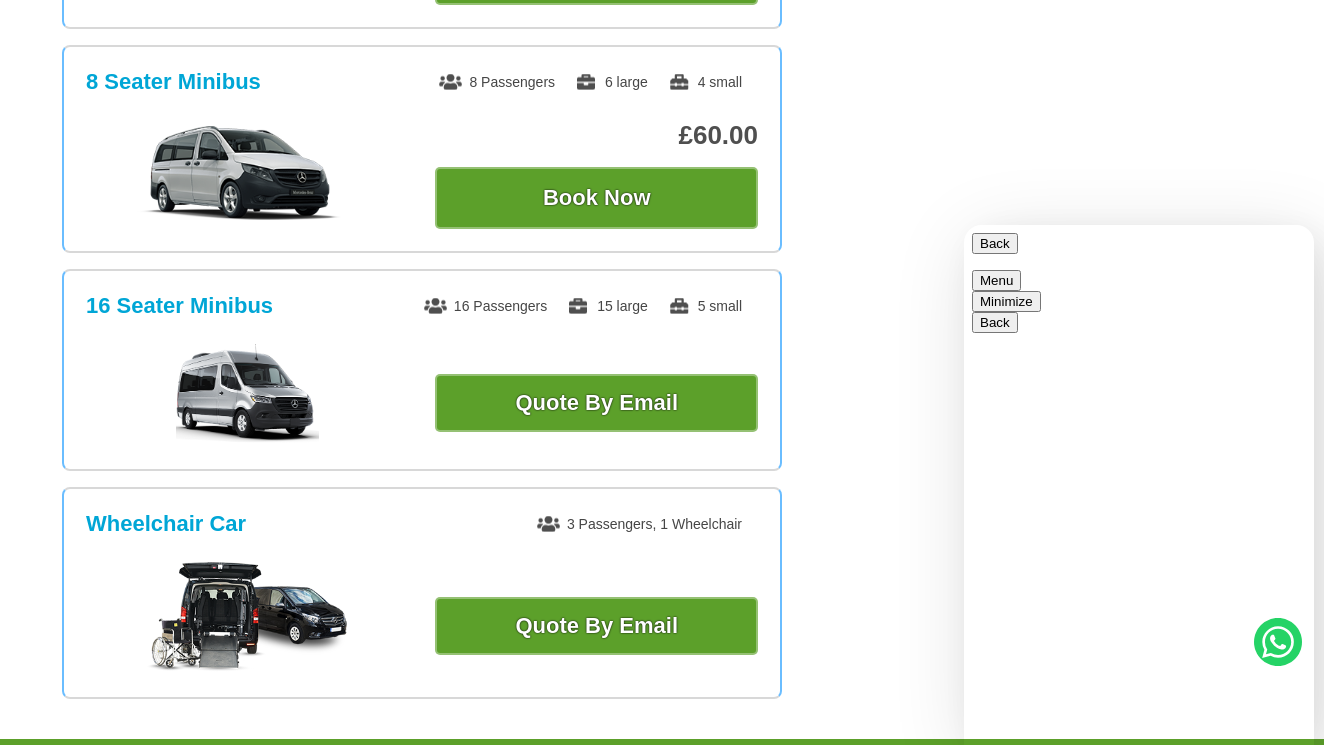 scroll, scrollTop: 0, scrollLeft: 0, axis: both 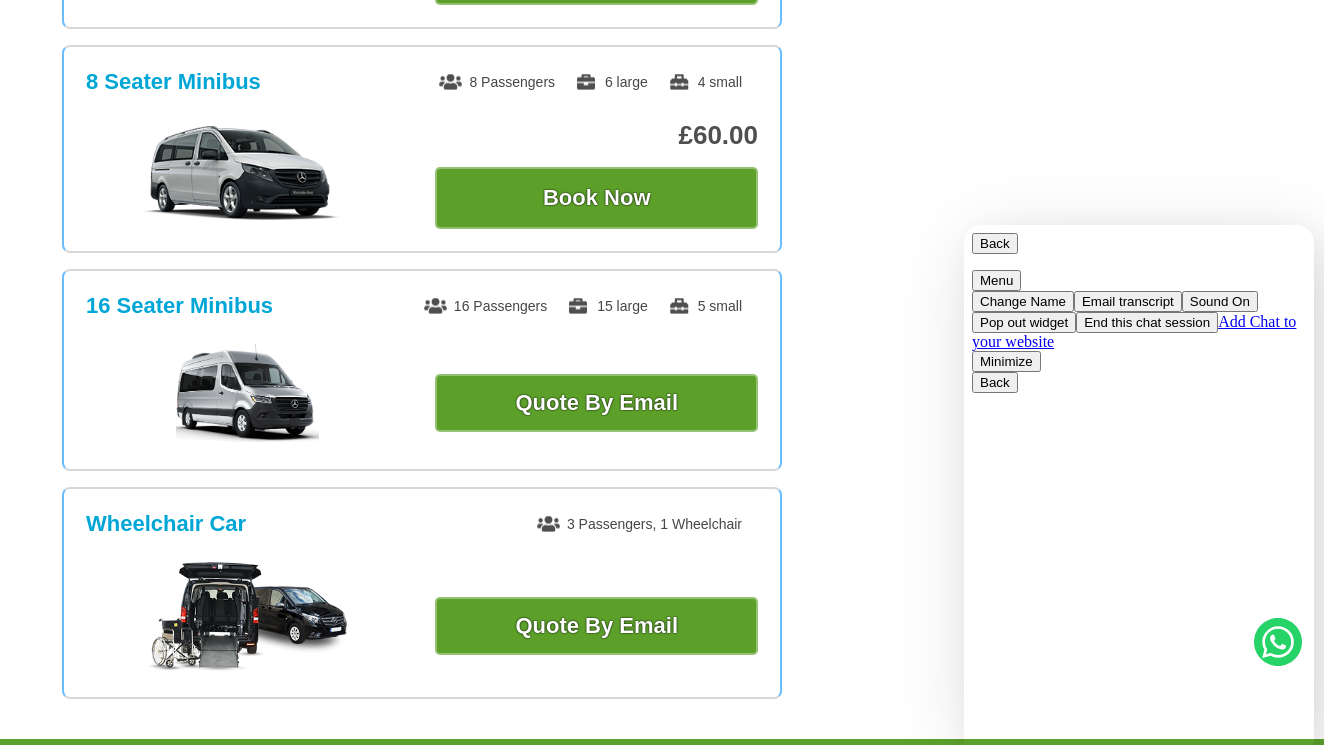 click on "Minimize" at bounding box center (1006, 361) 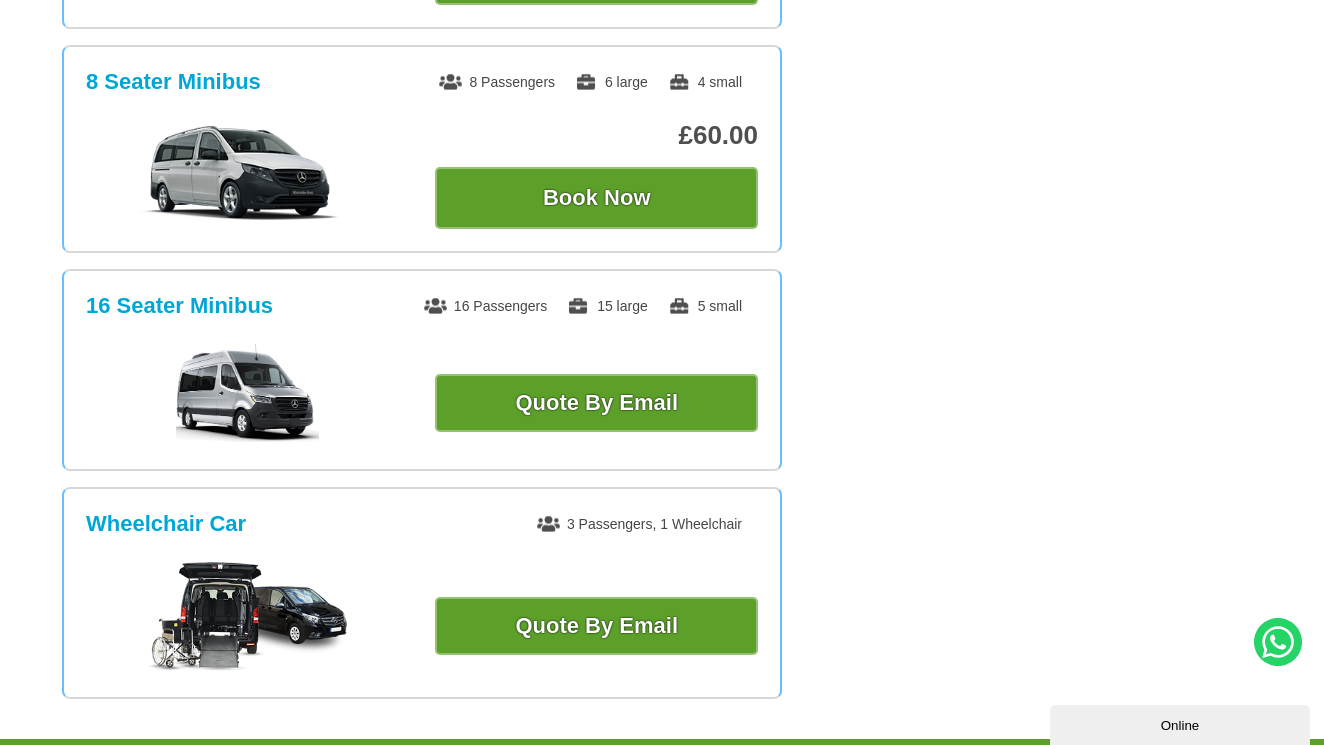 click on "Online" at bounding box center (1180, 725) 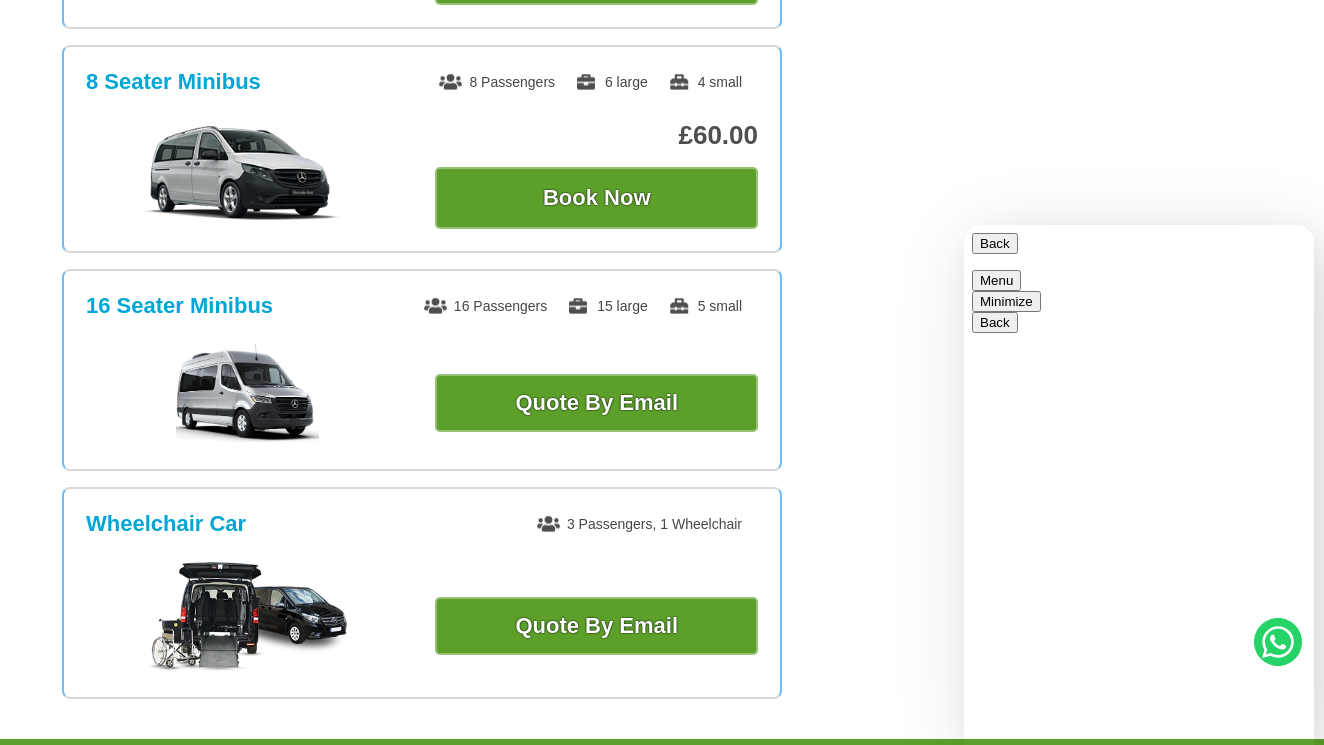 scroll, scrollTop: 346, scrollLeft: 0, axis: vertical 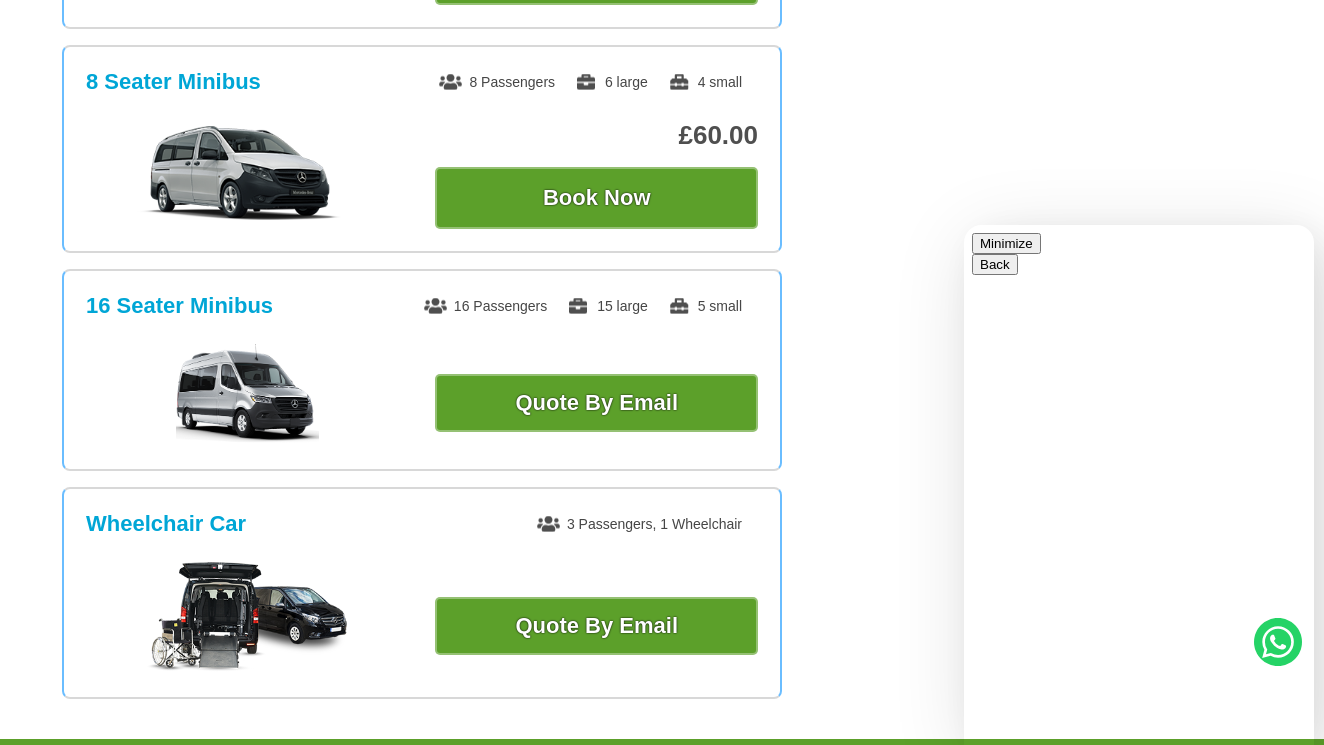 click on "Minimize" at bounding box center [1006, 243] 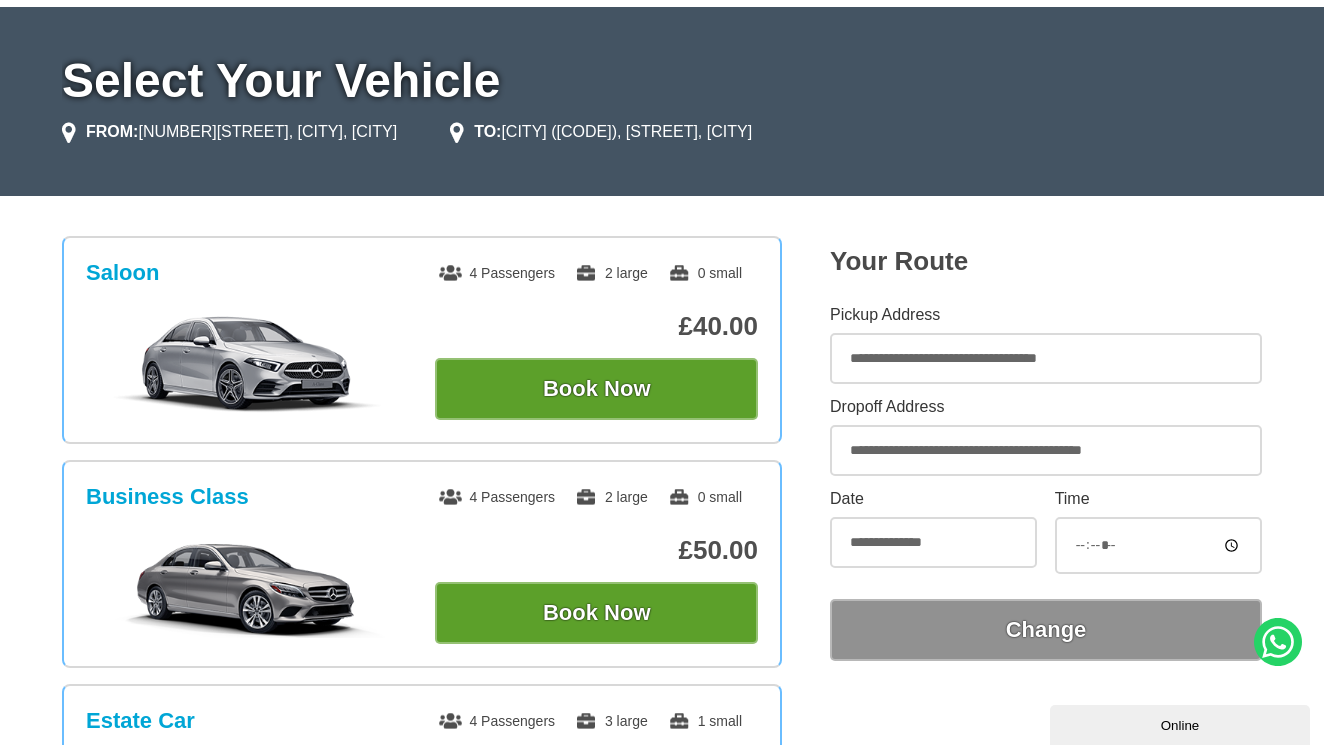 scroll, scrollTop: 156, scrollLeft: 0, axis: vertical 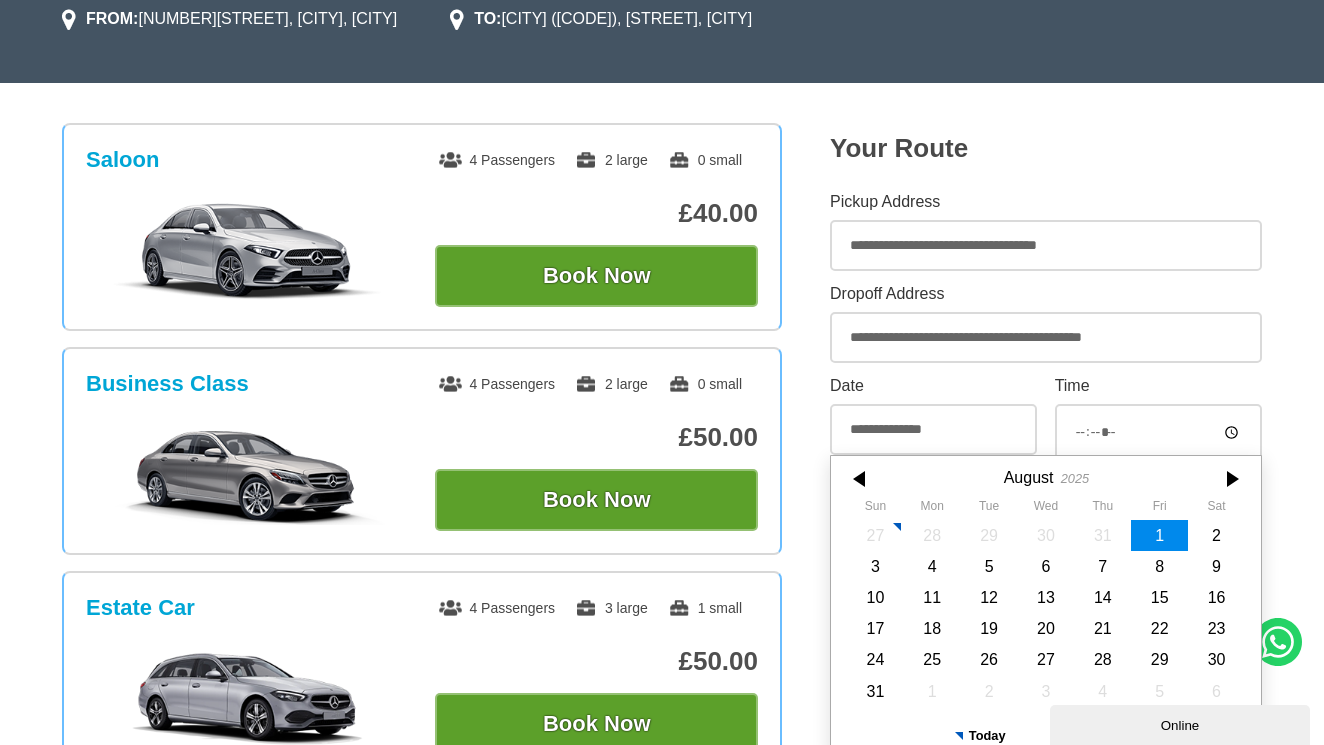 click on "**********" at bounding box center [933, 416] 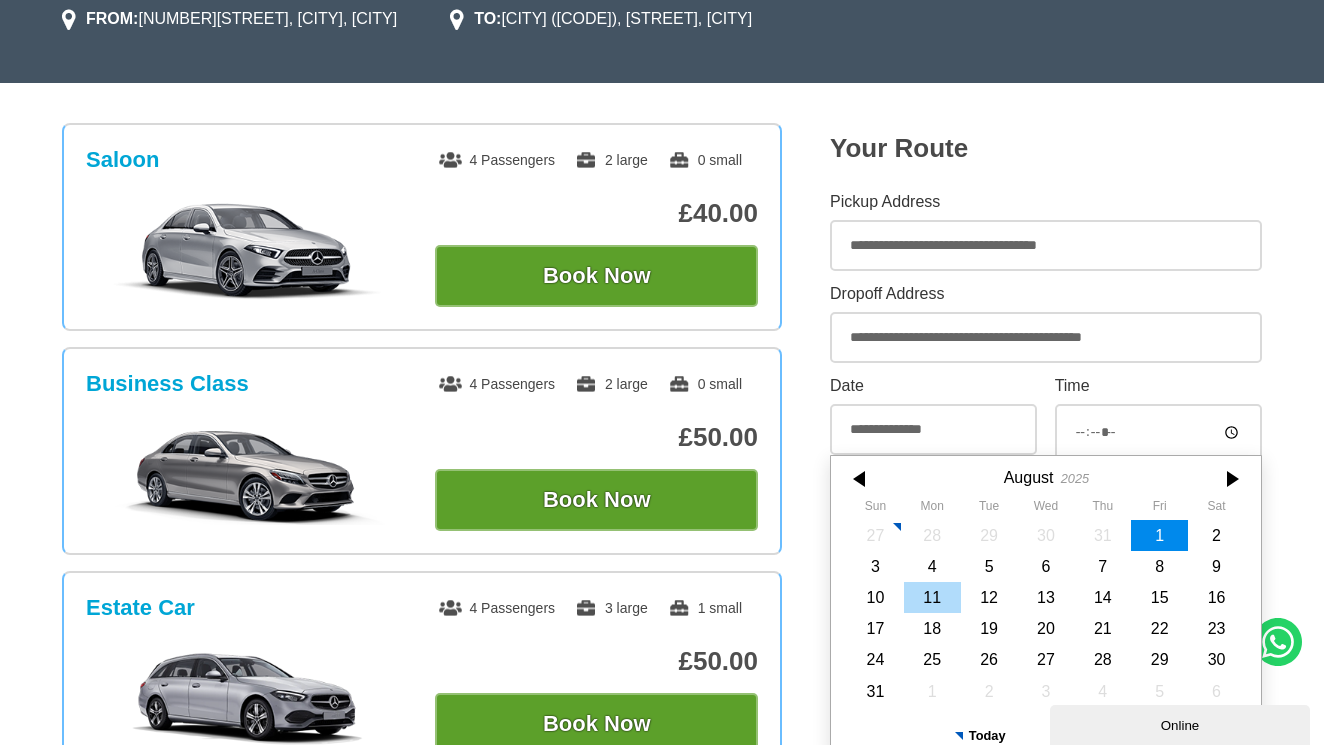 click on "11" at bounding box center [932, 597] 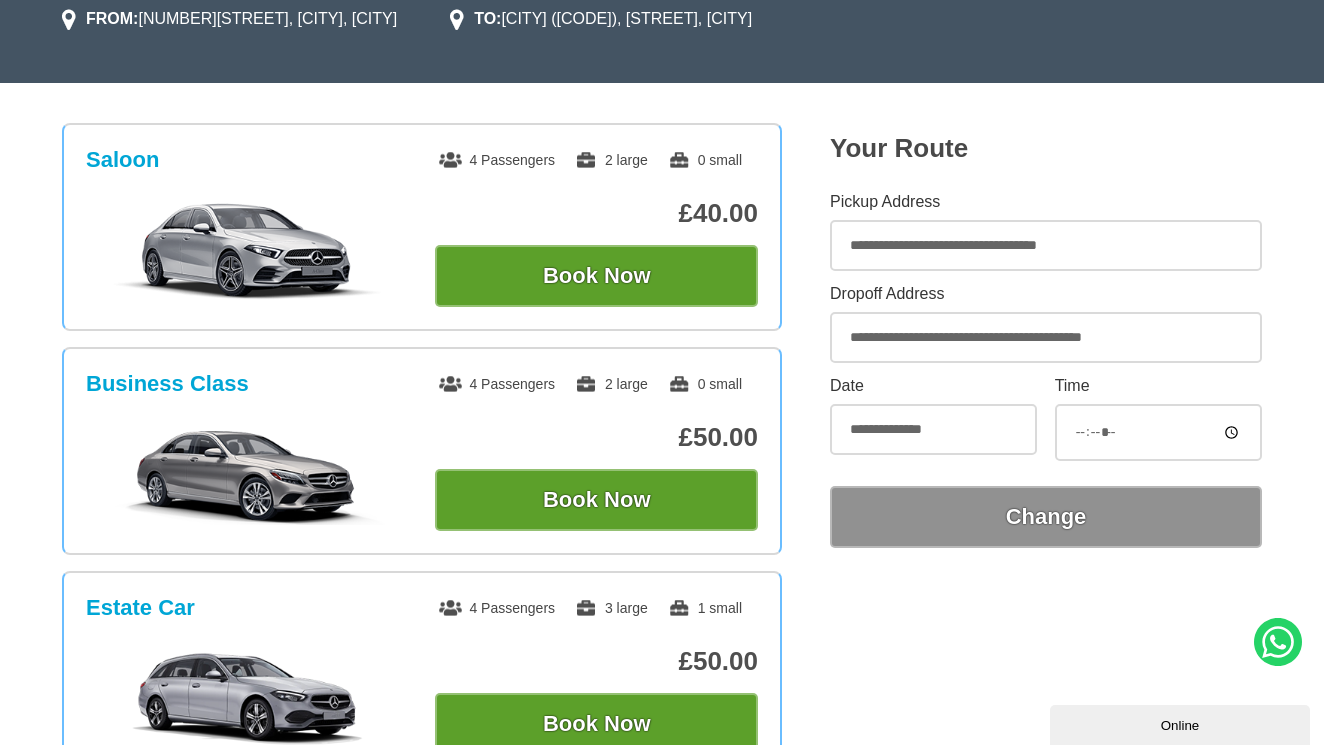 click on "*****" at bounding box center (1158, 432) 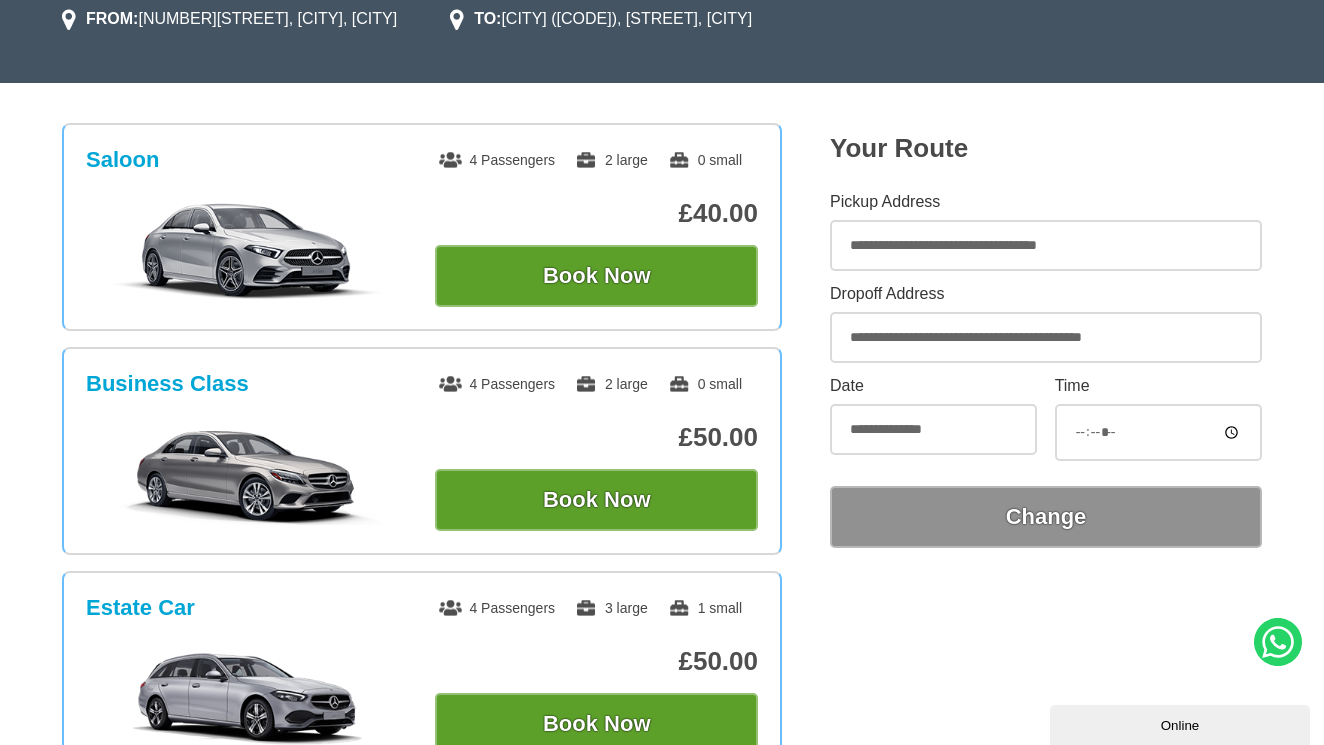 type on "*****" 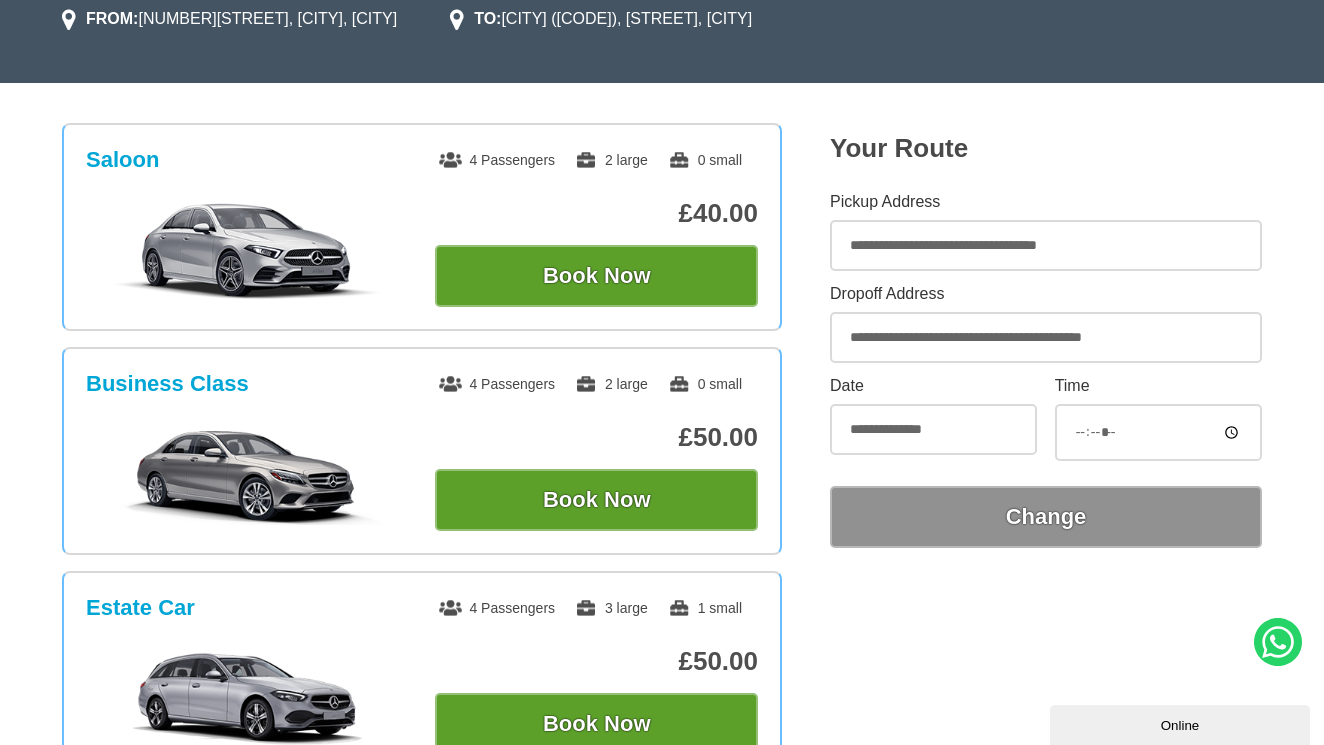 type on "*****" 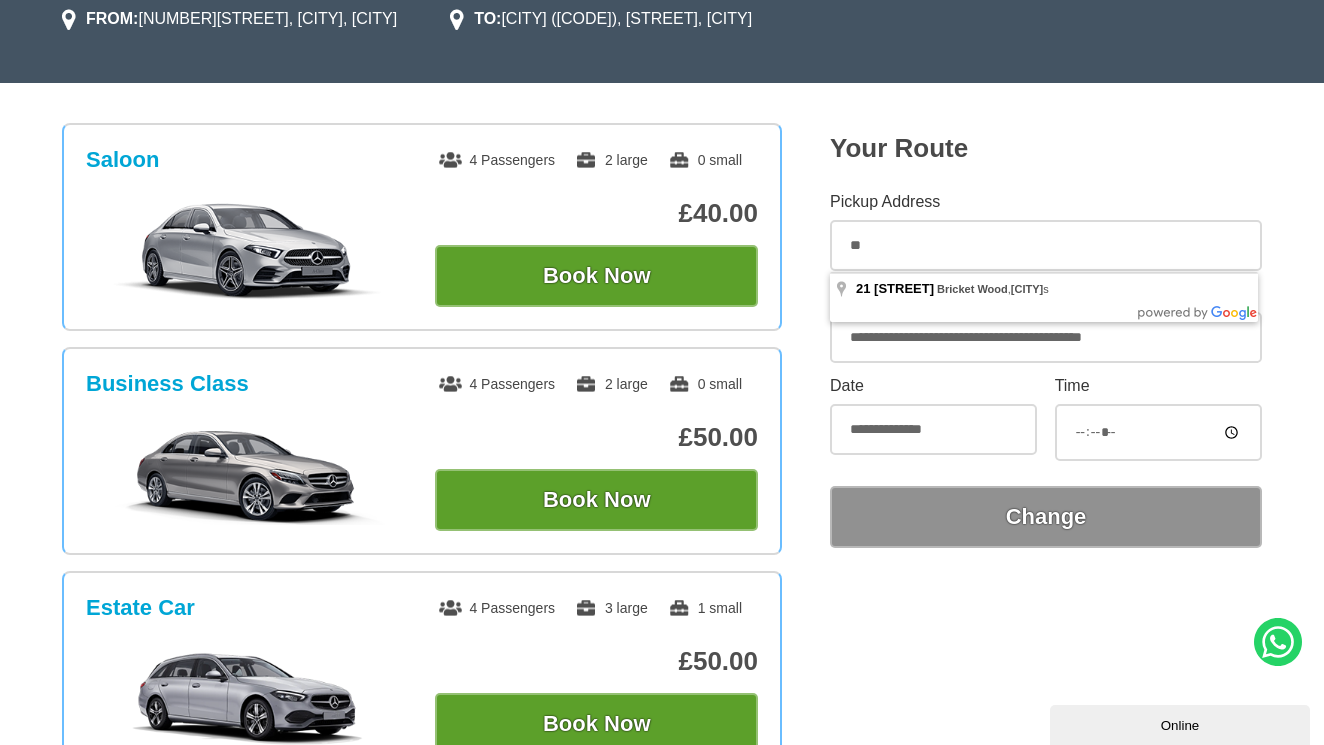 type on "*" 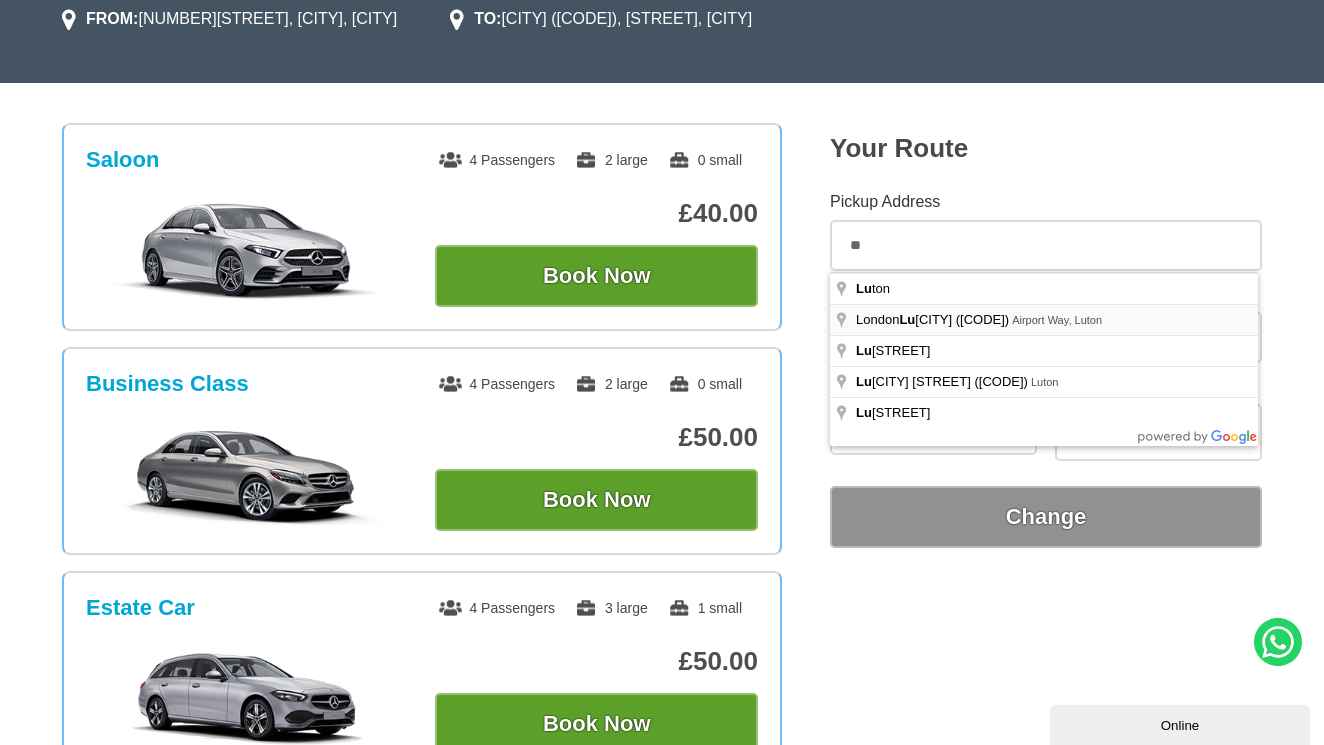 type on "**" 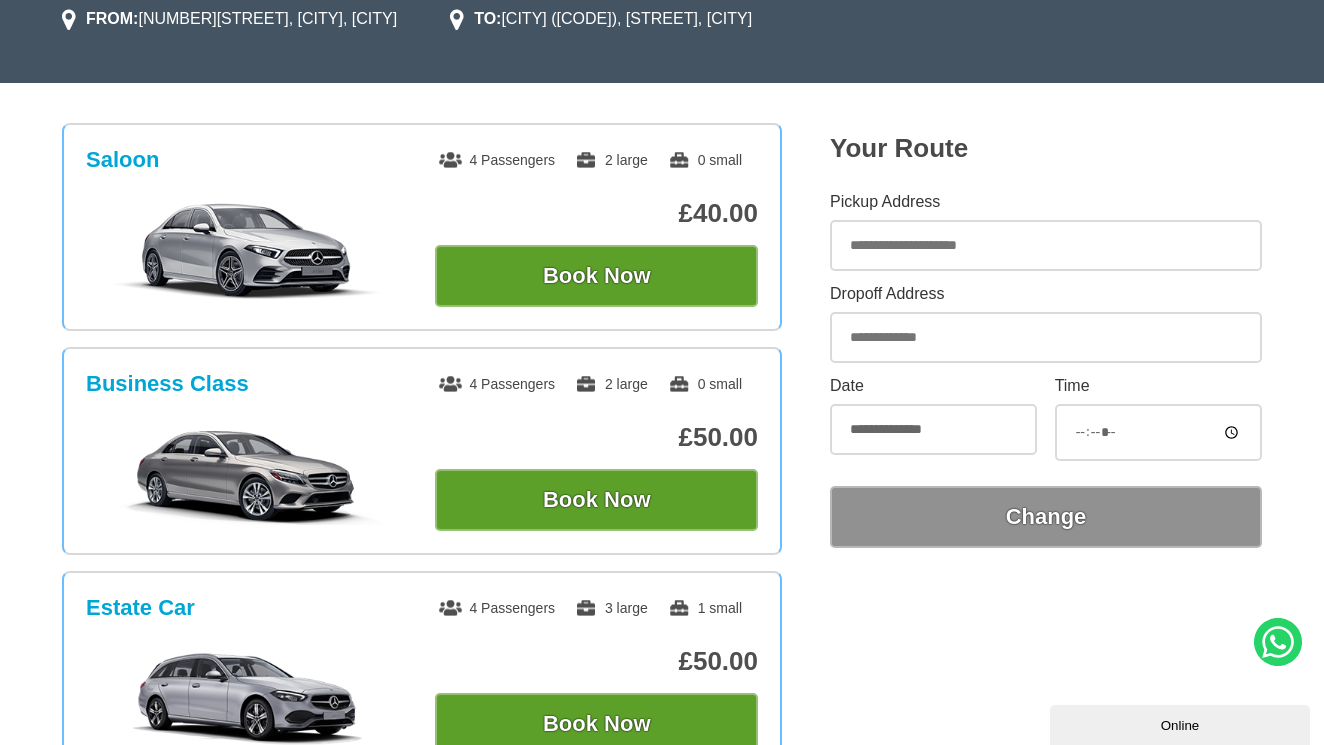 click on "Pickup Address" at bounding box center [1046, 245] 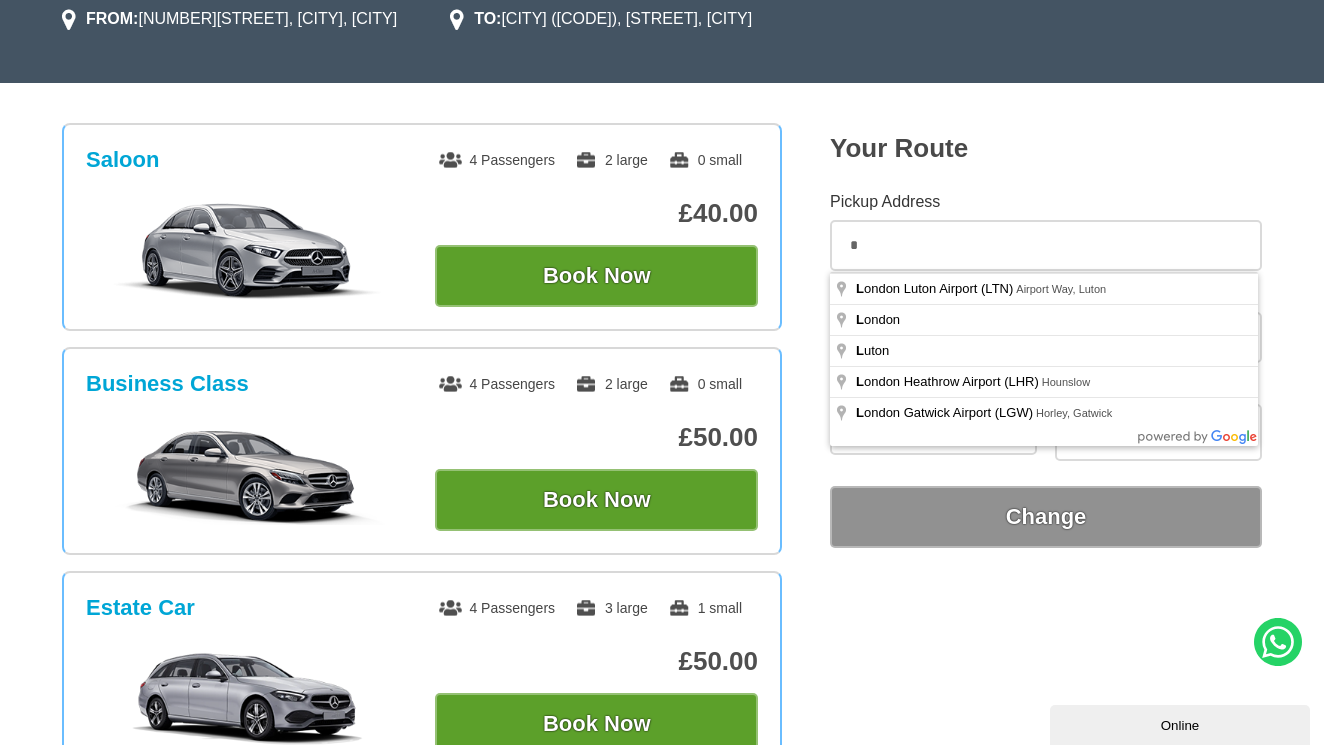 type on "**********" 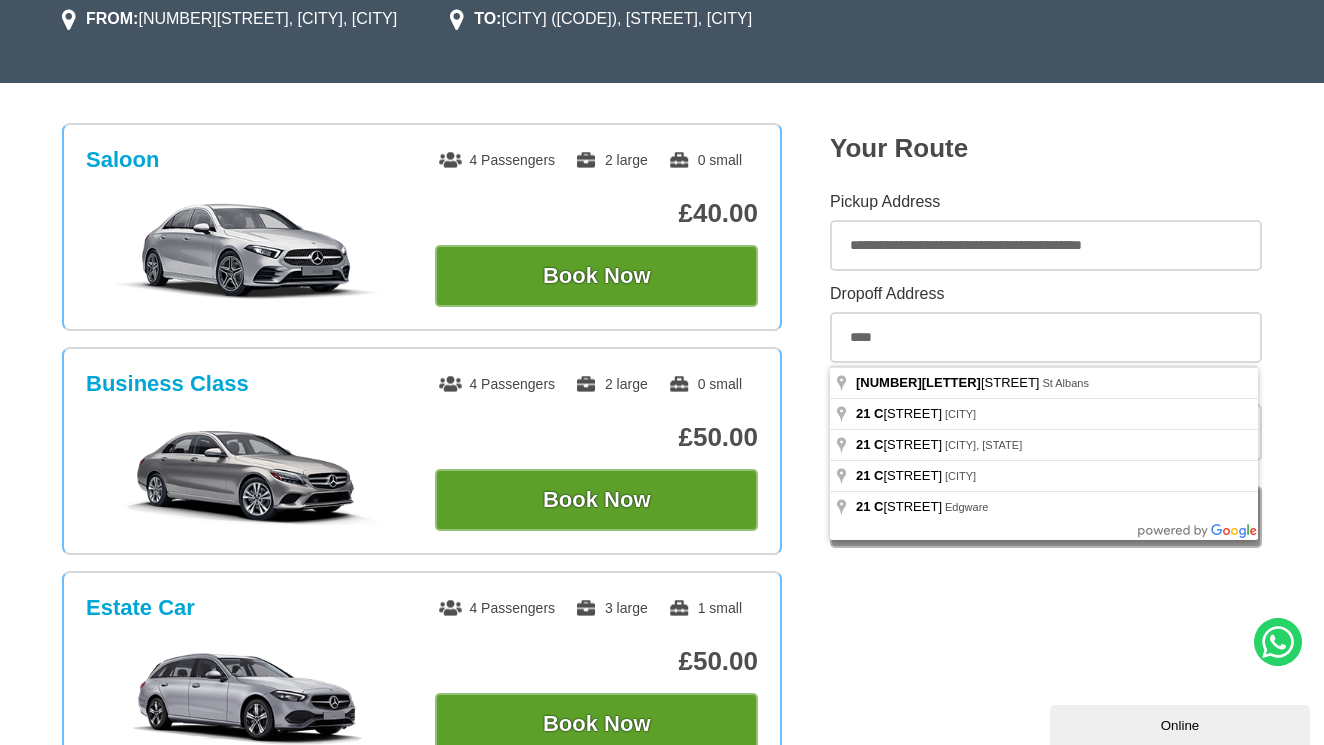 type on "****" 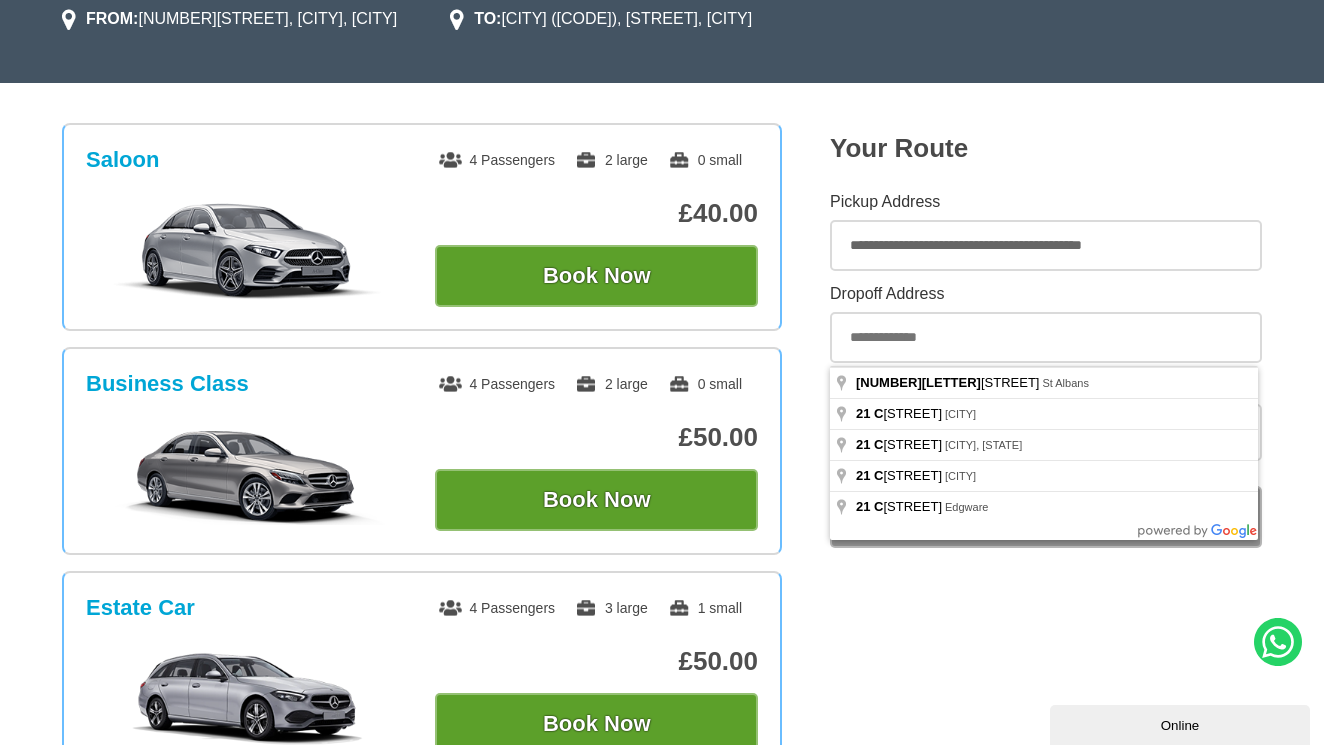 click on "Saloon
4 Passengers
2 large
0 small
£40.00
Book Now
Business Class
4 Passengers 2 large" at bounding box center (662, 898) 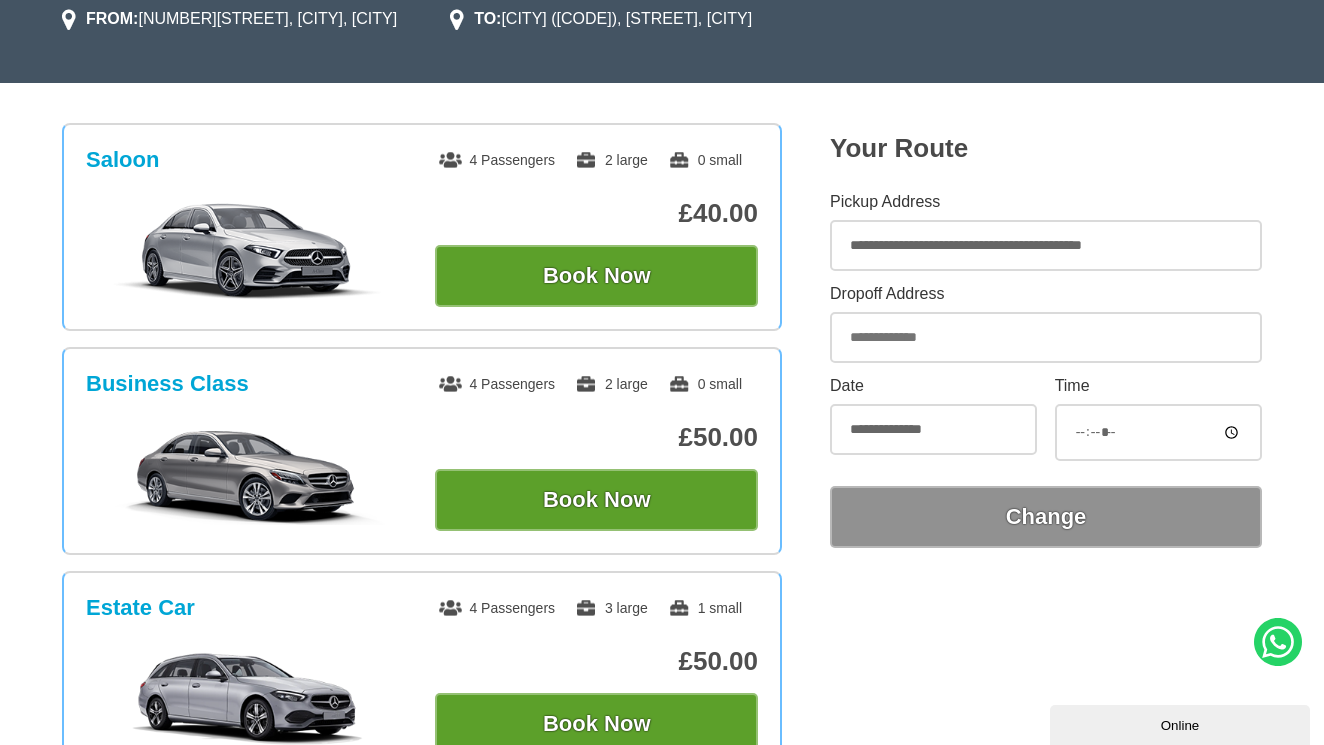 click on "Dropoff Address" at bounding box center [1046, 337] 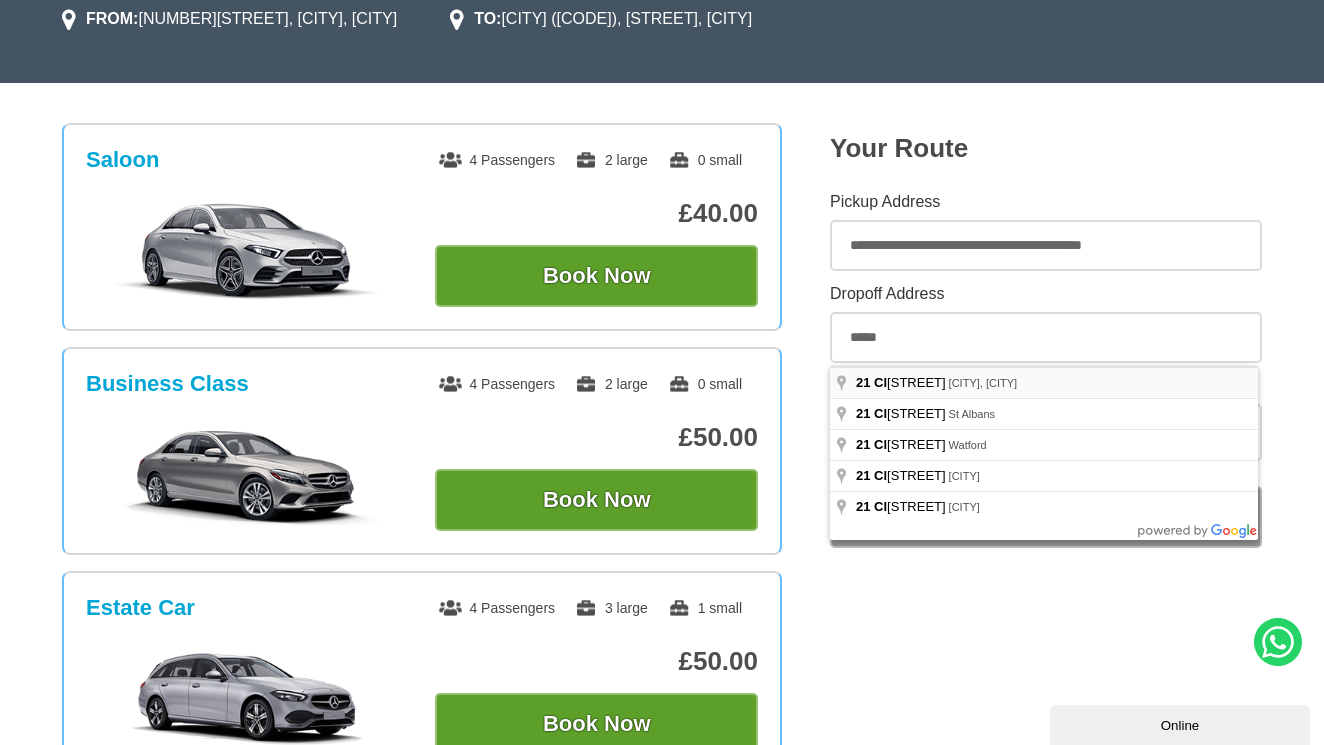 type on "**********" 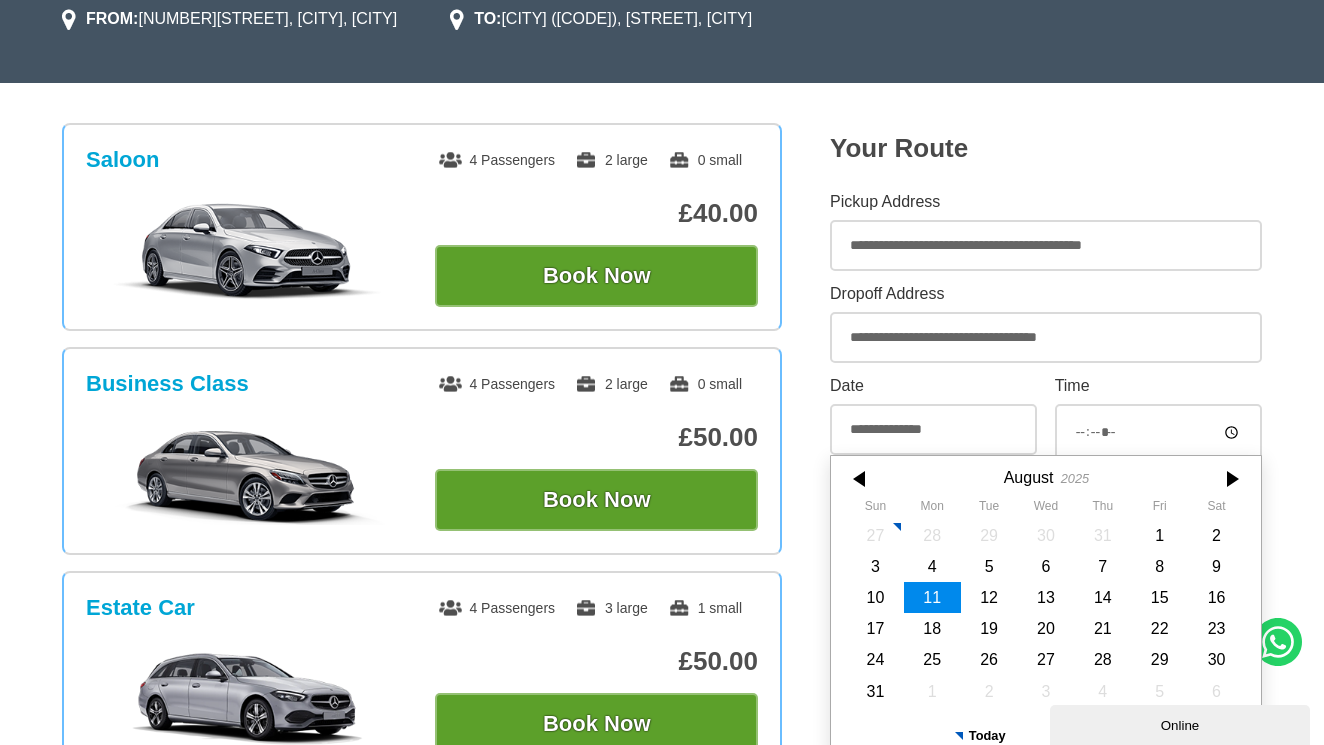 click on "11" at bounding box center (932, 597) 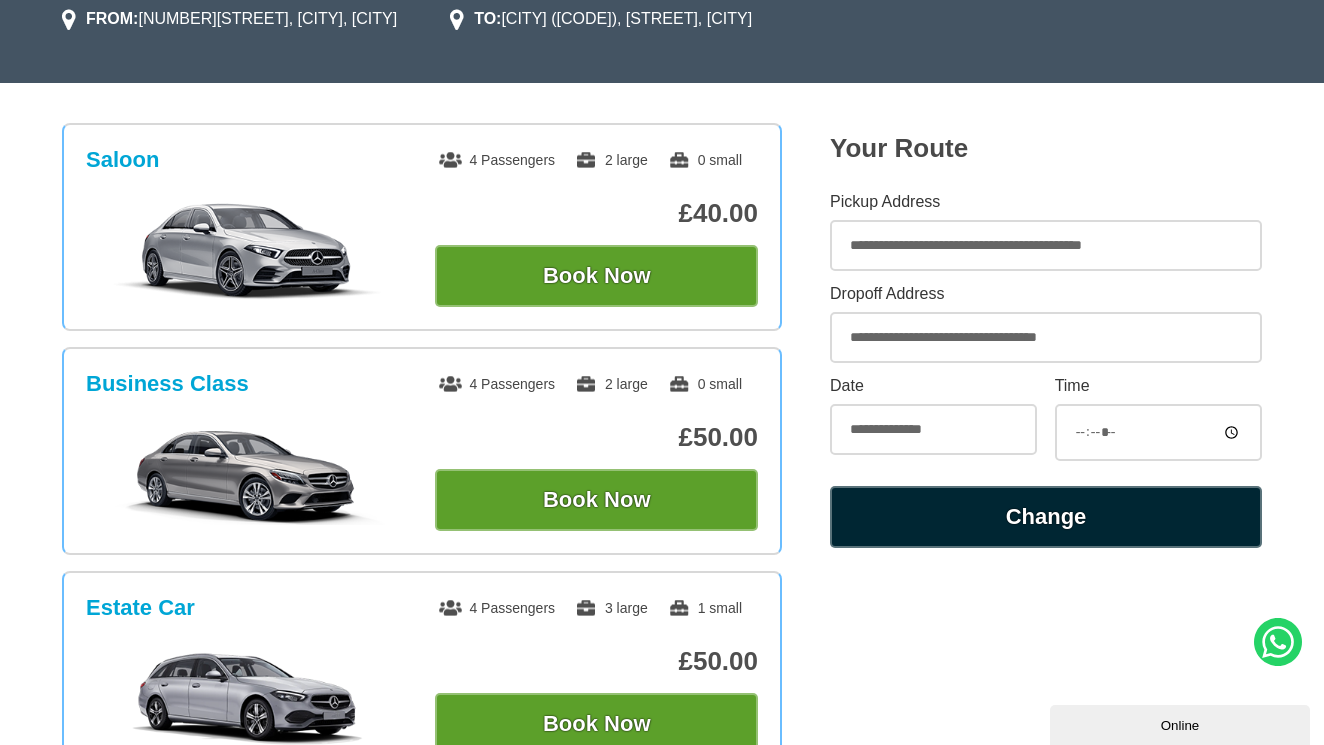 click on "Change" at bounding box center (1046, 517) 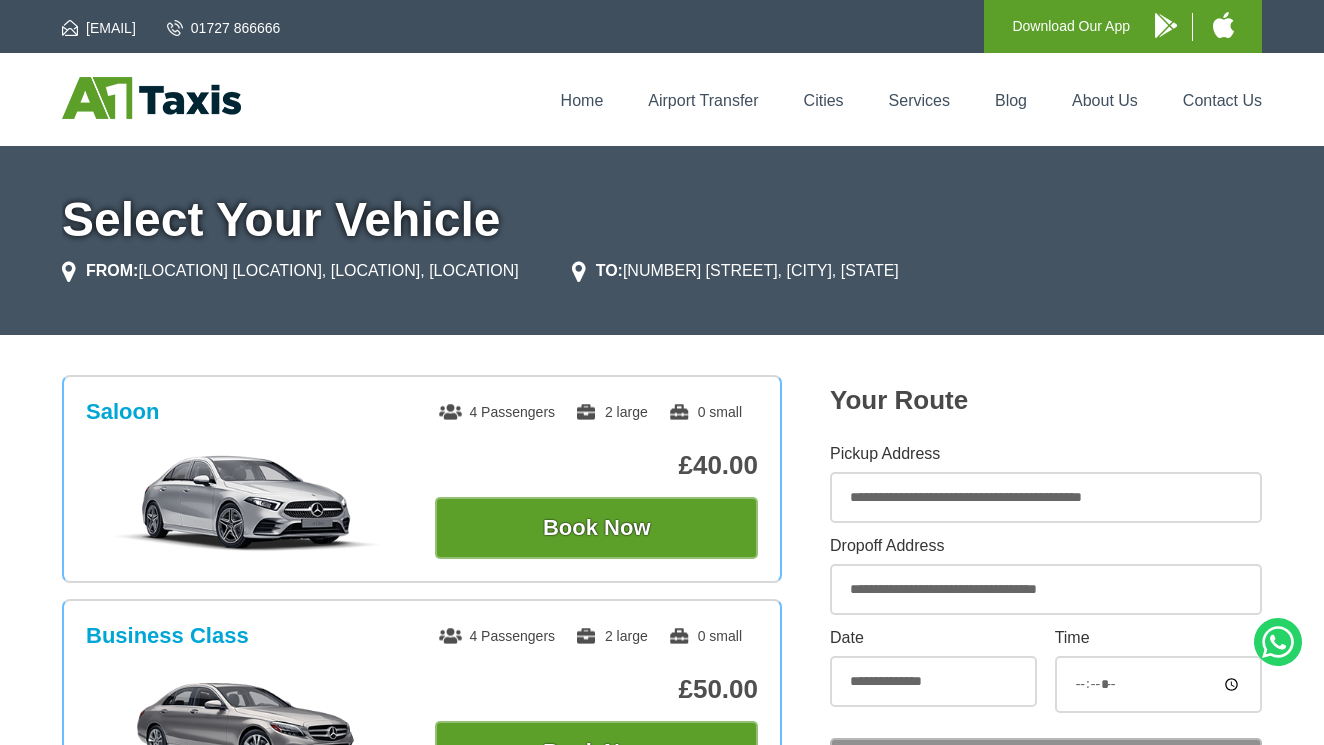 scroll, scrollTop: 0, scrollLeft: 0, axis: both 